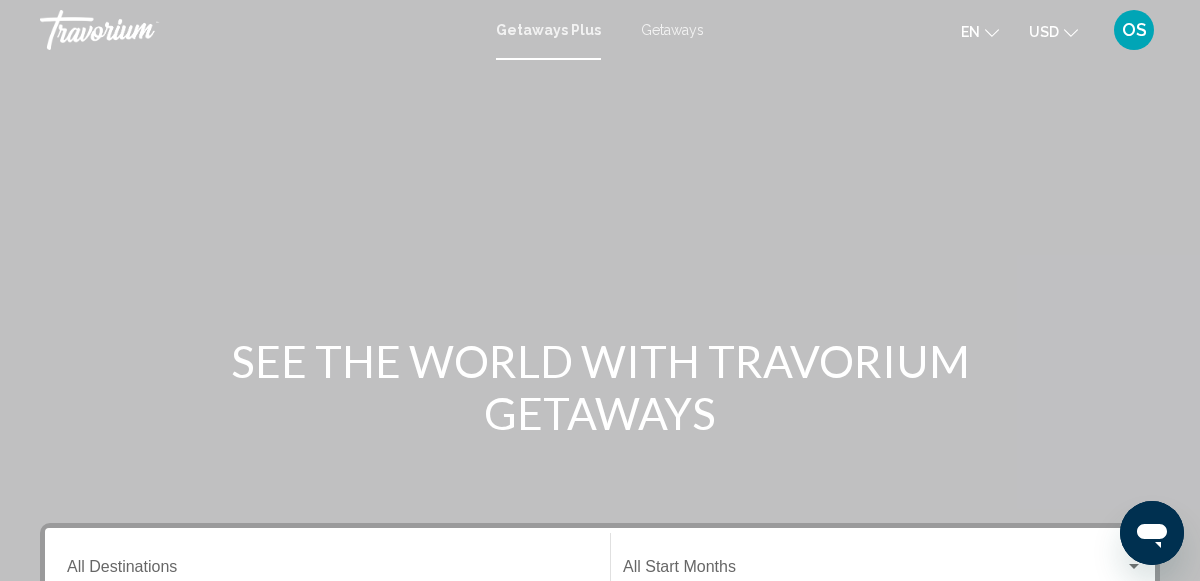click on "Getaways Plus" at bounding box center [548, 30] 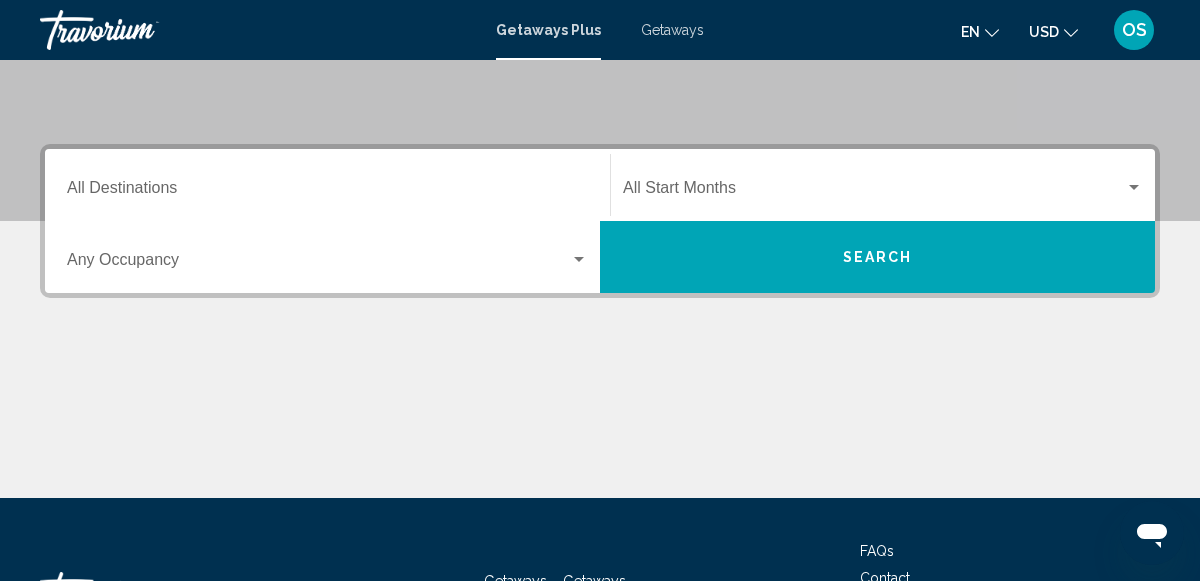 scroll, scrollTop: 376, scrollLeft: 0, axis: vertical 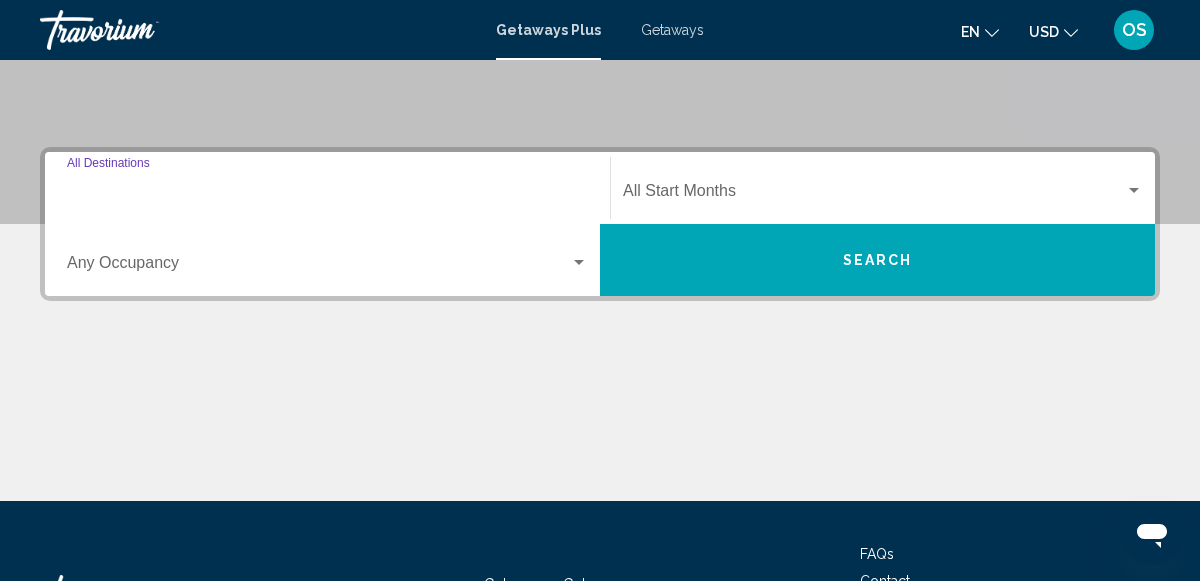 click on "Destination All Destinations" at bounding box center [327, 195] 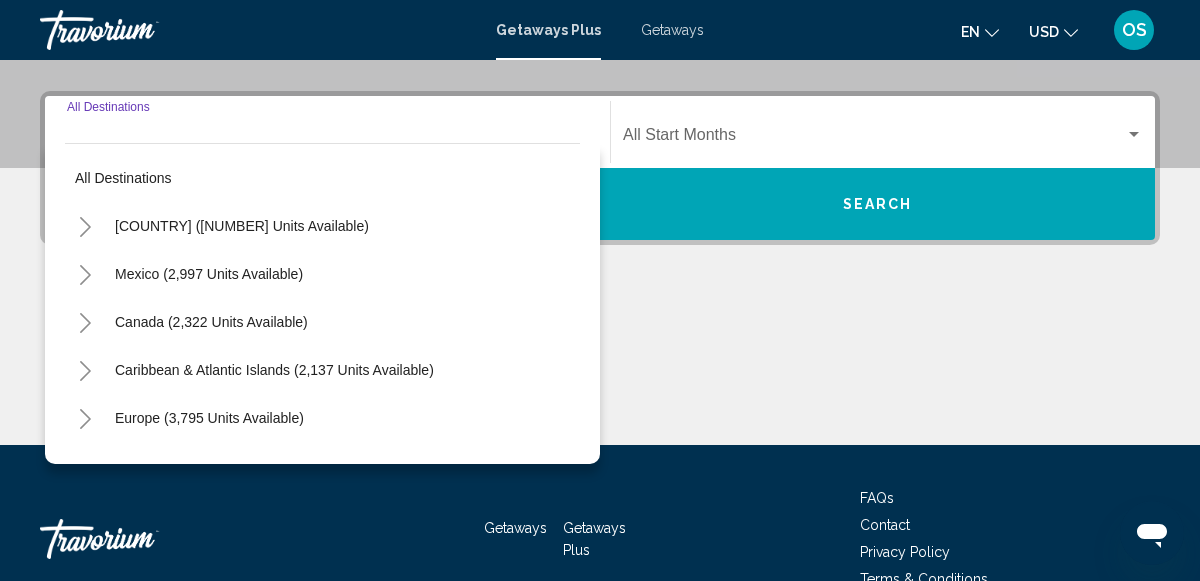 scroll, scrollTop: 458, scrollLeft: 0, axis: vertical 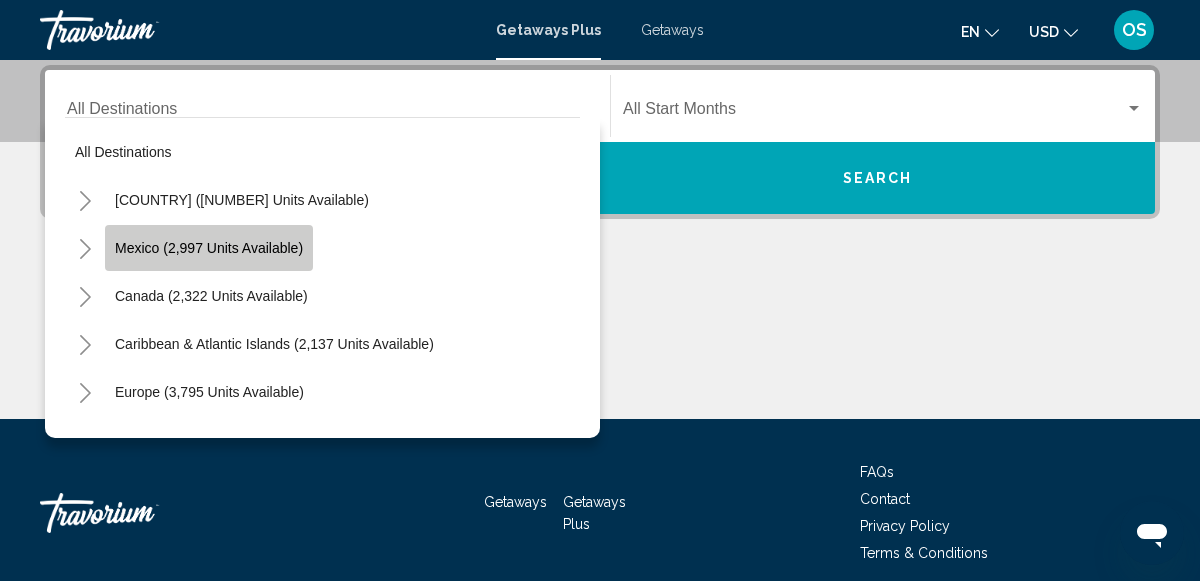click on "Mexico (2,997 units available)" at bounding box center (209, 248) 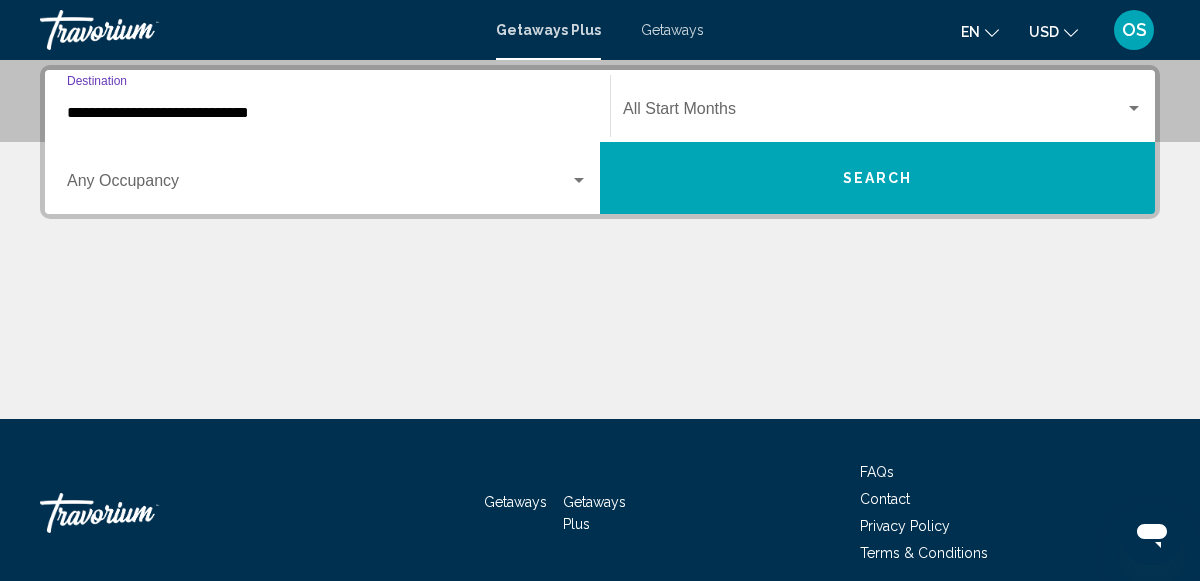 click on "**********" at bounding box center [327, 106] 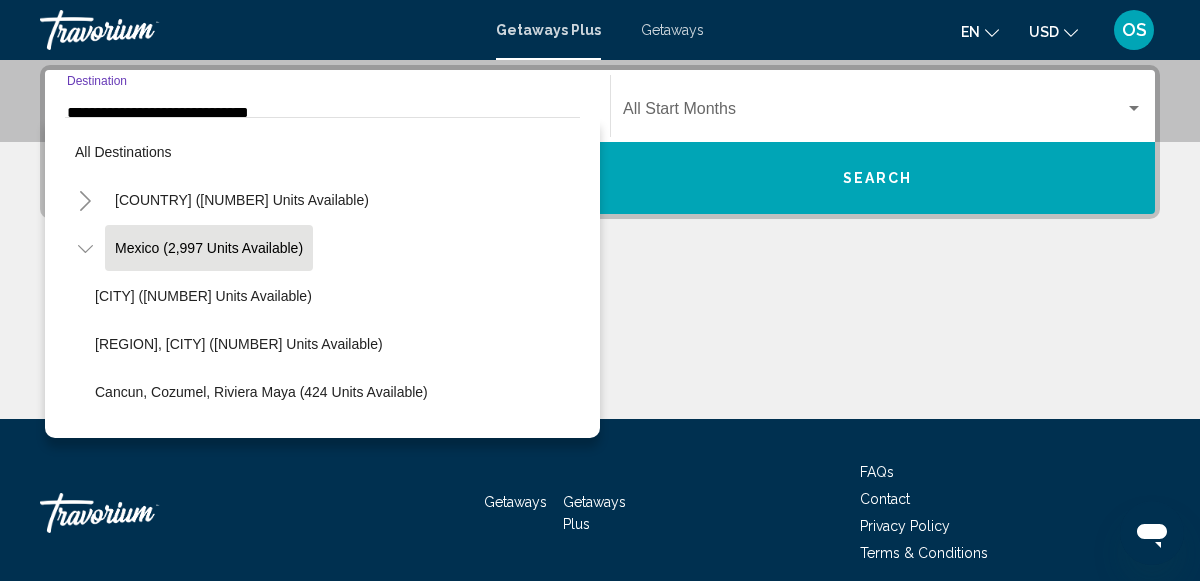 scroll, scrollTop: 414, scrollLeft: 0, axis: vertical 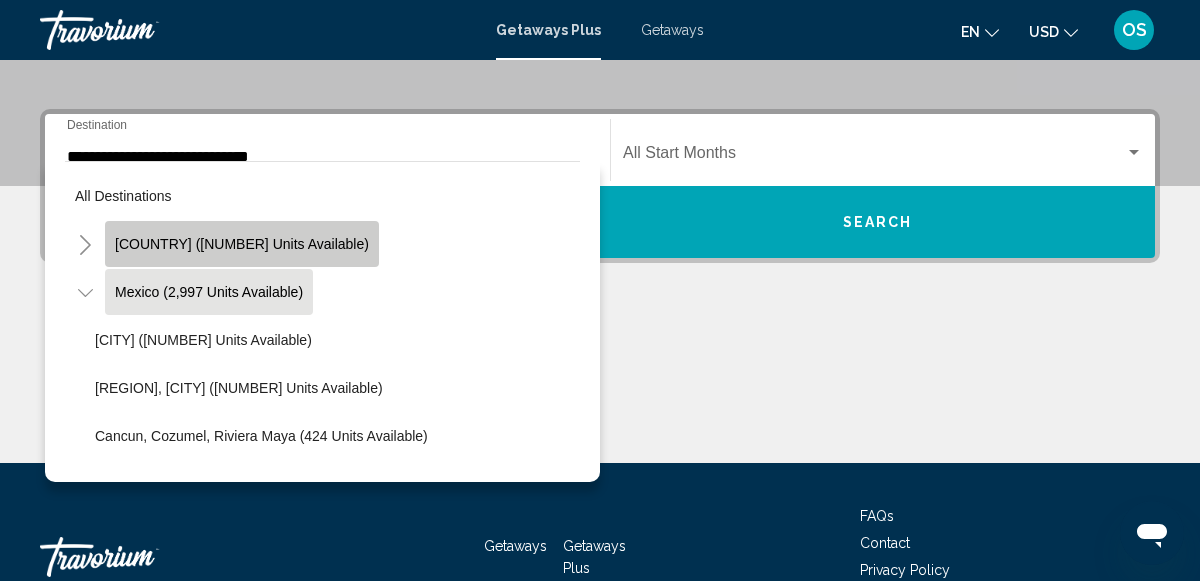 click on "[COUNTRY] ([NUMBER] units available)" at bounding box center [242, 244] 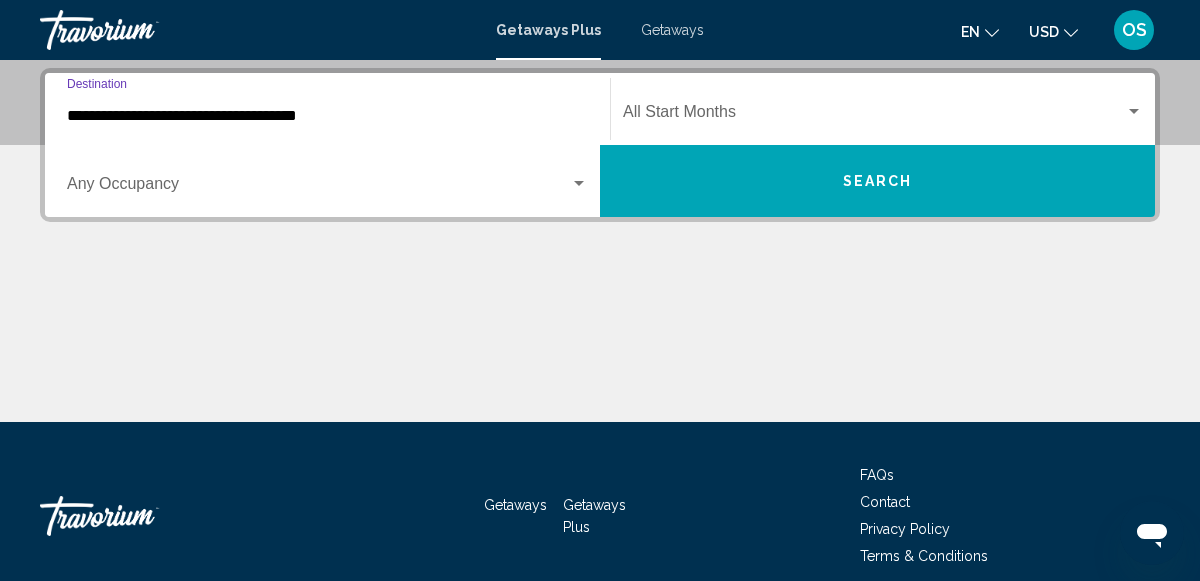 scroll, scrollTop: 458, scrollLeft: 0, axis: vertical 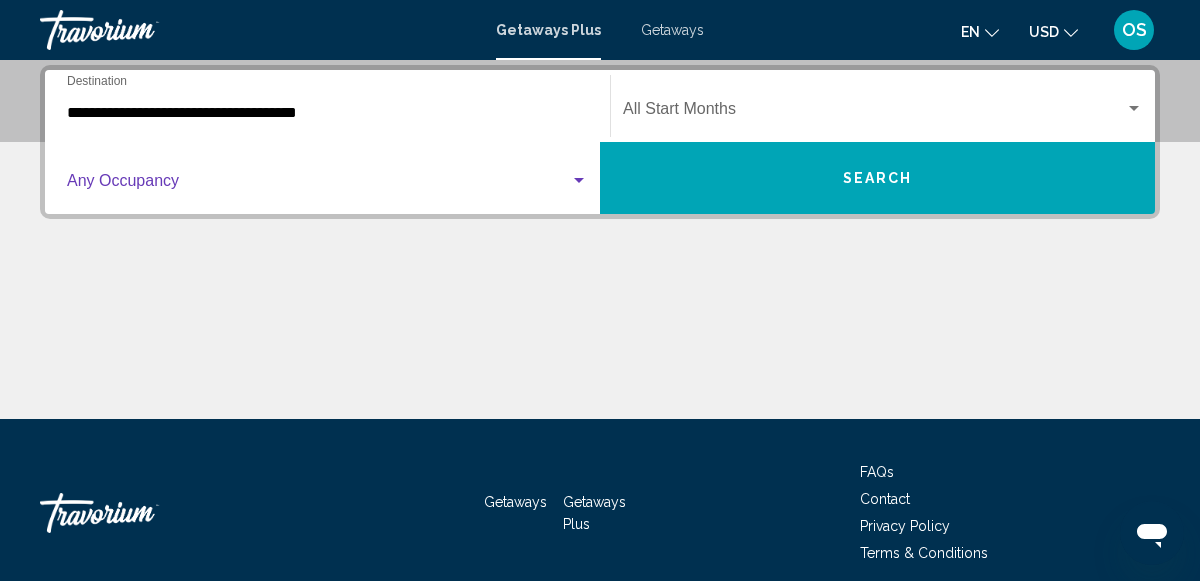 click at bounding box center (579, 180) 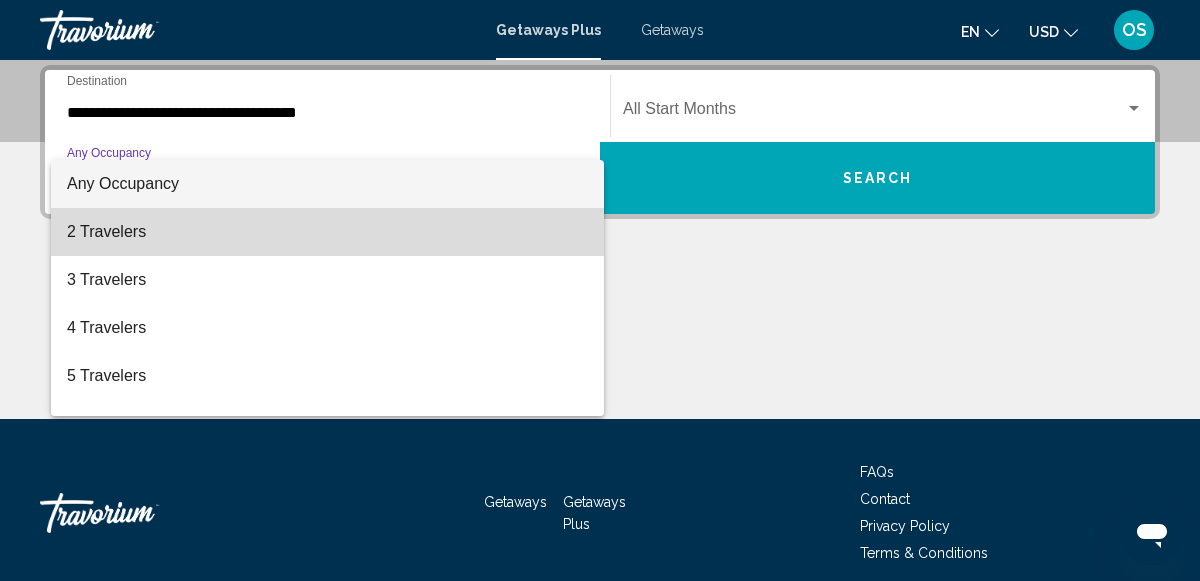click on "2 Travelers" at bounding box center [327, 232] 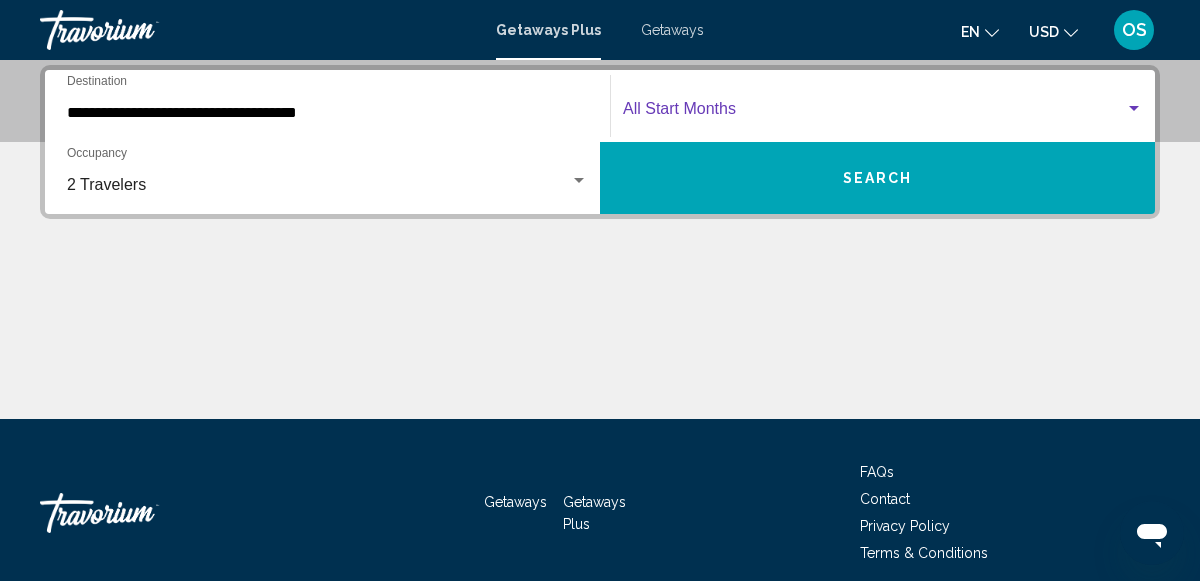 click at bounding box center (1134, 108) 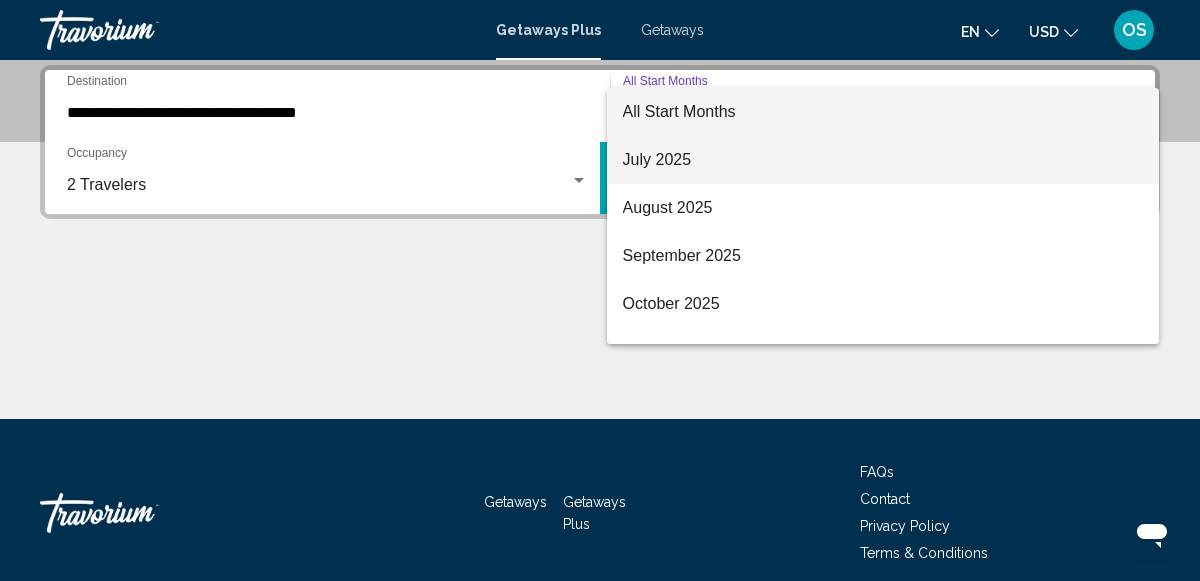 click on "July 2025" at bounding box center (883, 160) 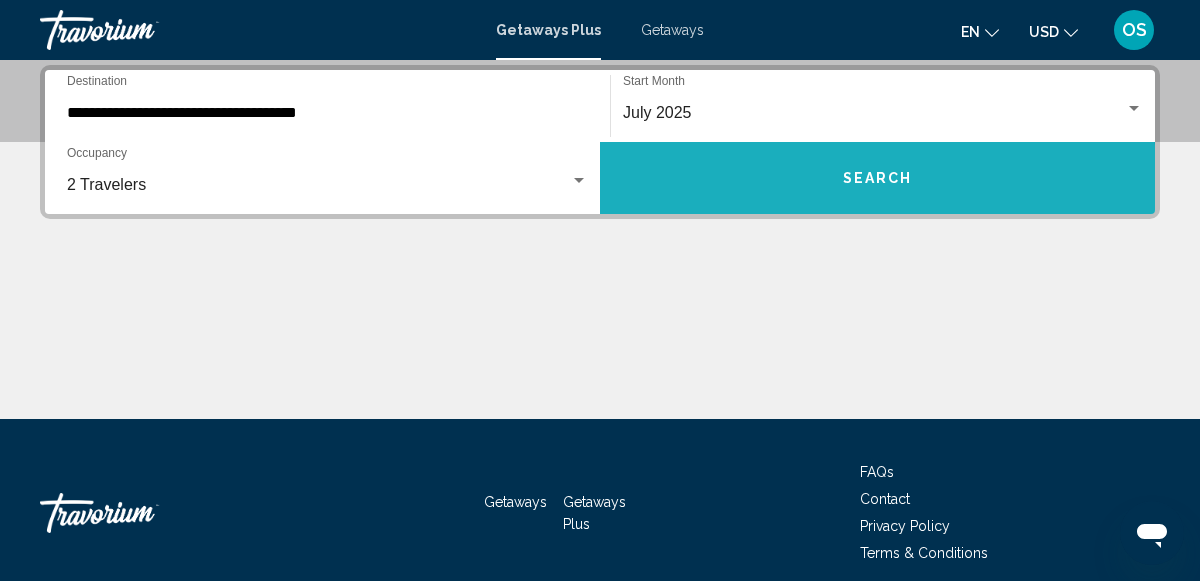 click on "Search" at bounding box center (877, 178) 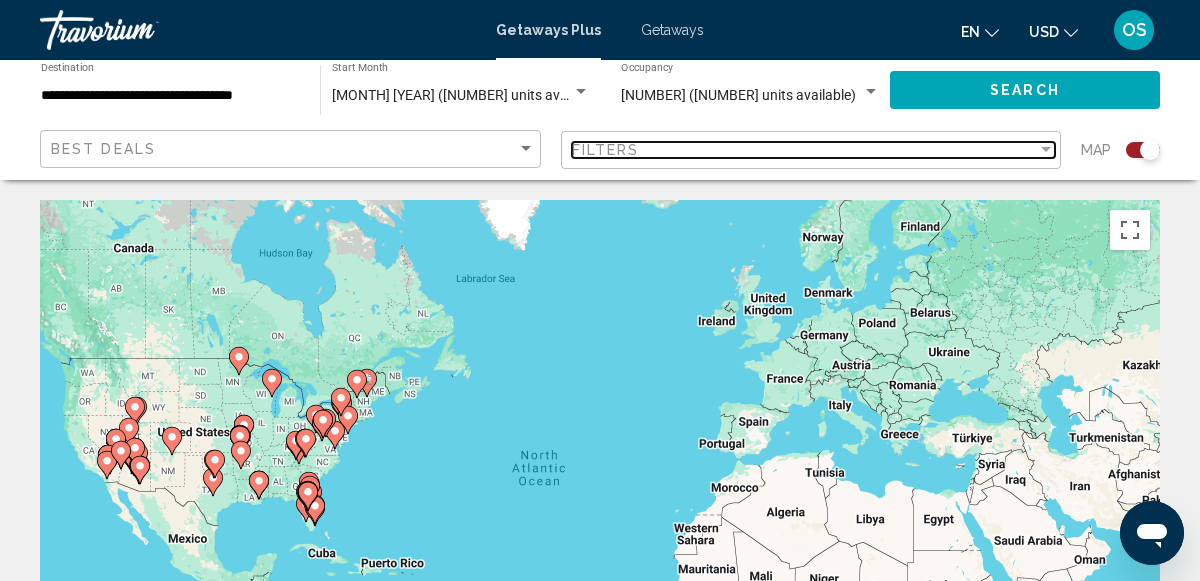 click at bounding box center [1046, 150] 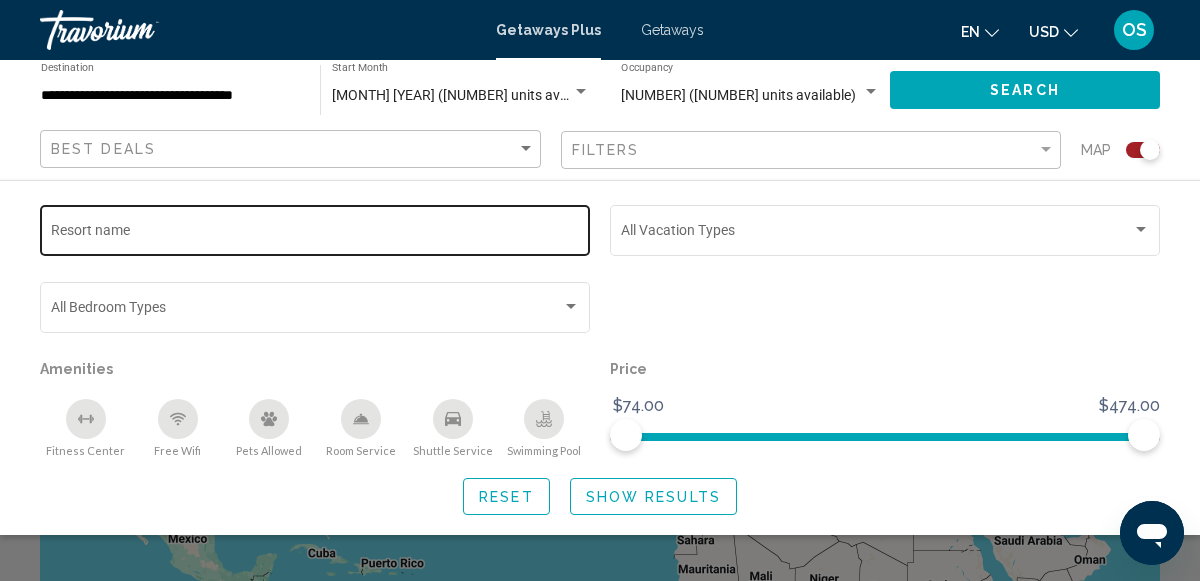 click on "Resort name" at bounding box center (315, 234) 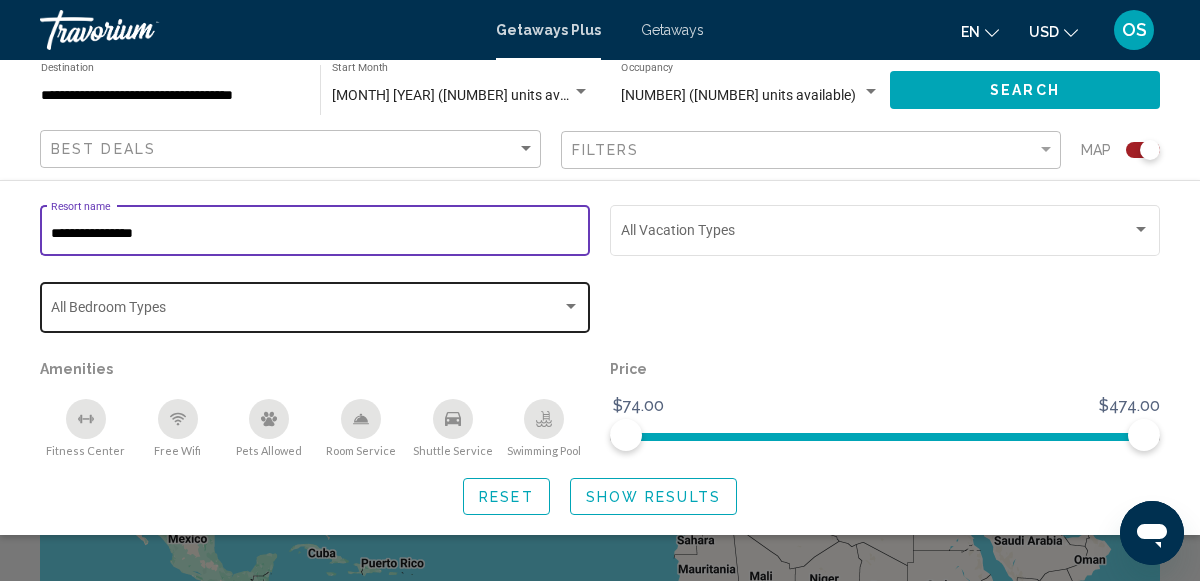 type on "**********" 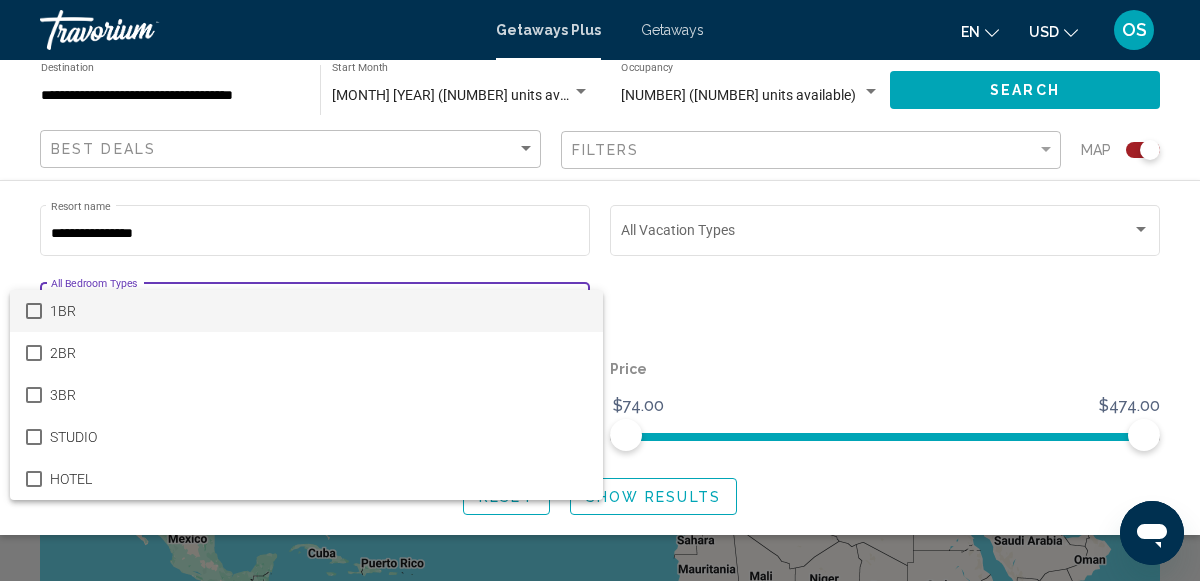 click on "1BR" at bounding box center [318, 311] 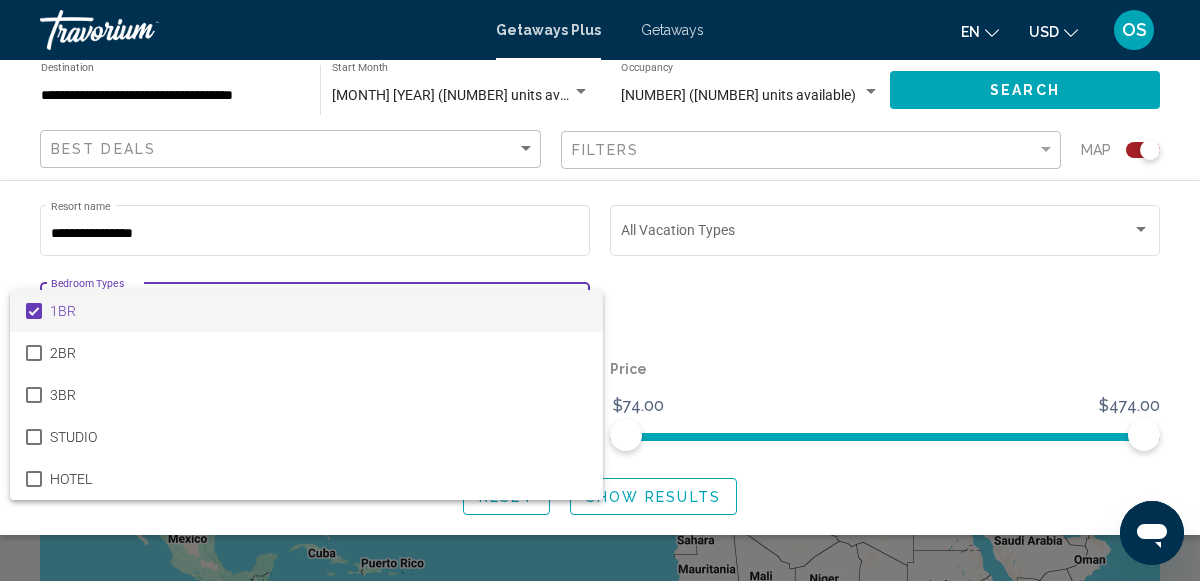 click at bounding box center [600, 290] 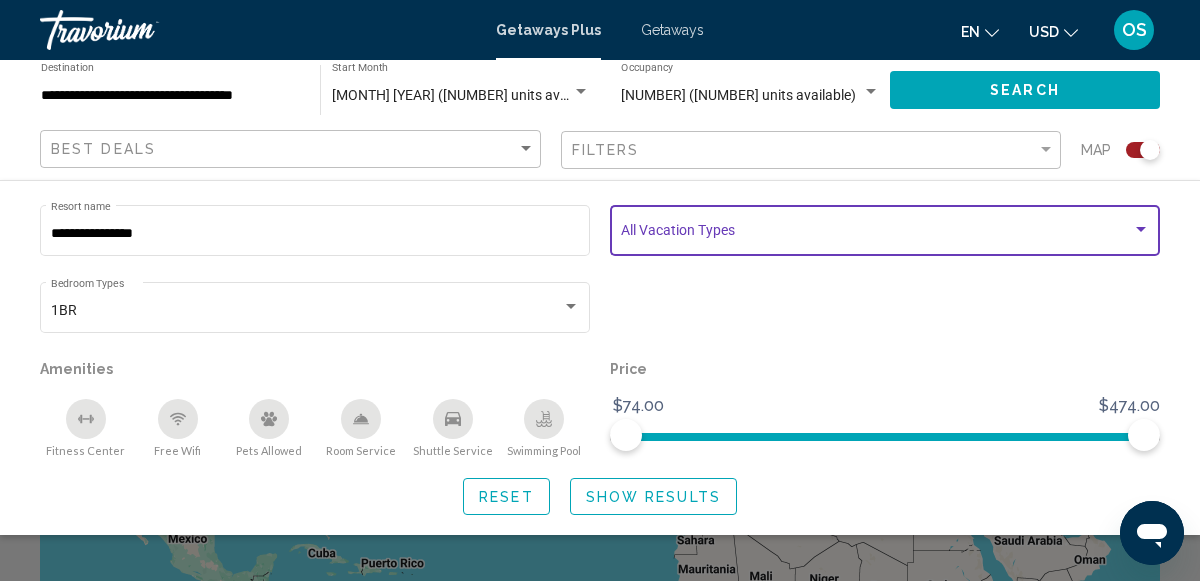 click at bounding box center (1141, 229) 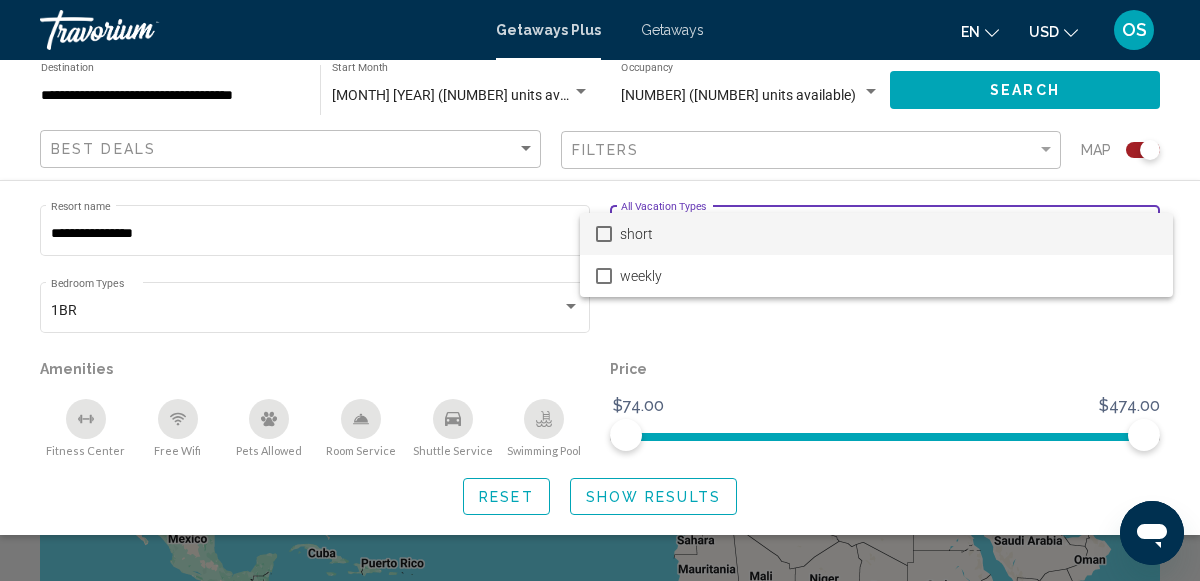 click on "short" at bounding box center [888, 234] 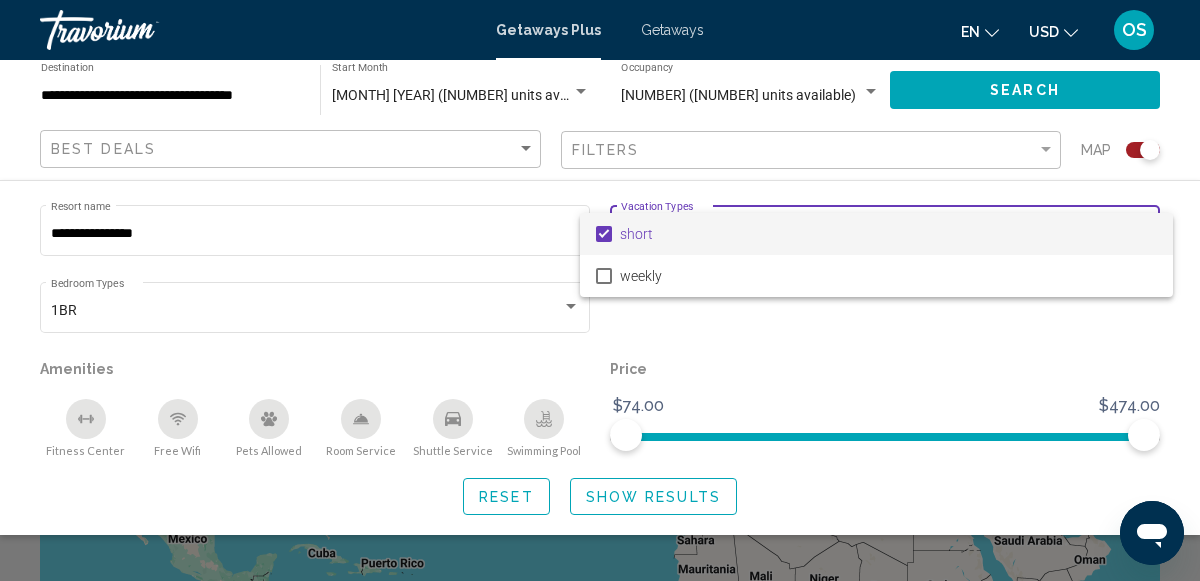 click at bounding box center [600, 290] 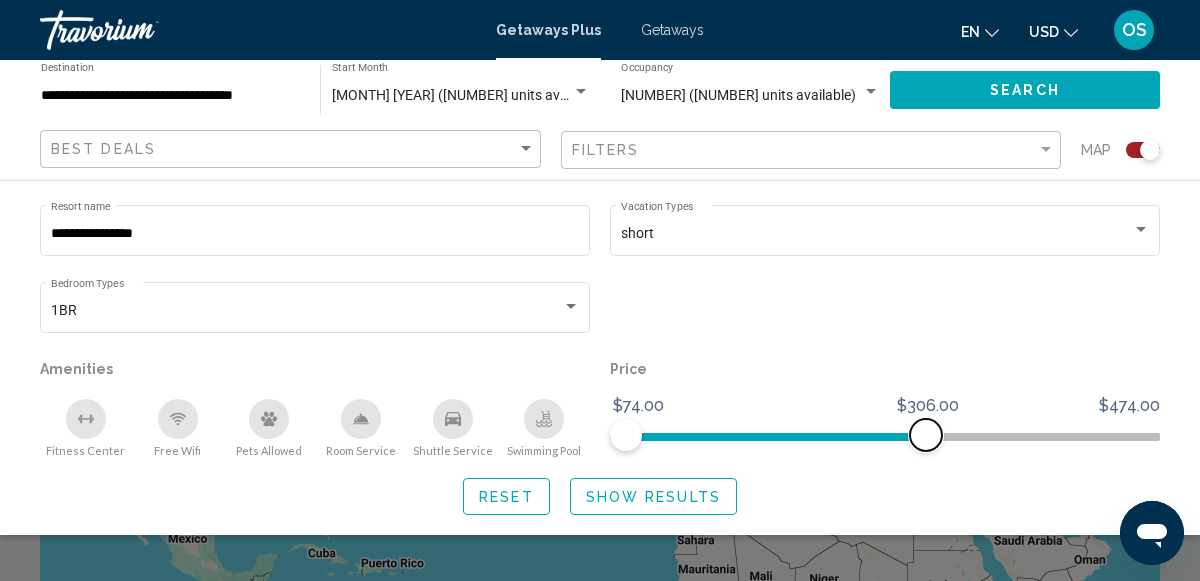 drag, startPoint x: 1145, startPoint y: 438, endPoint x: 926, endPoint y: 467, distance: 220.91174 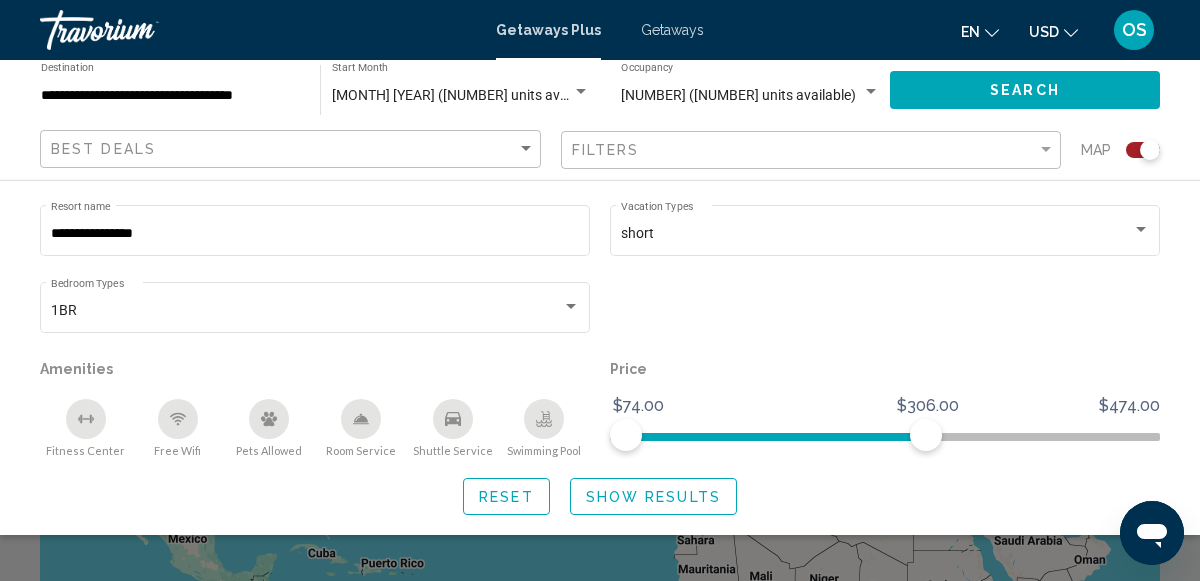 click on "Show Results" at bounding box center (653, 497) 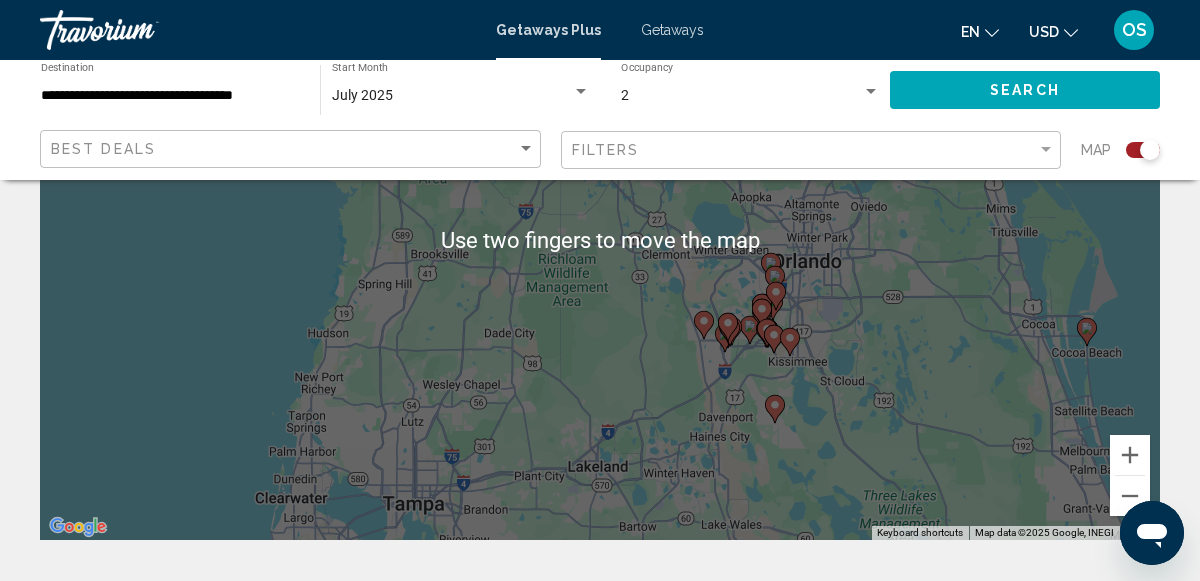 scroll, scrollTop: 263, scrollLeft: 0, axis: vertical 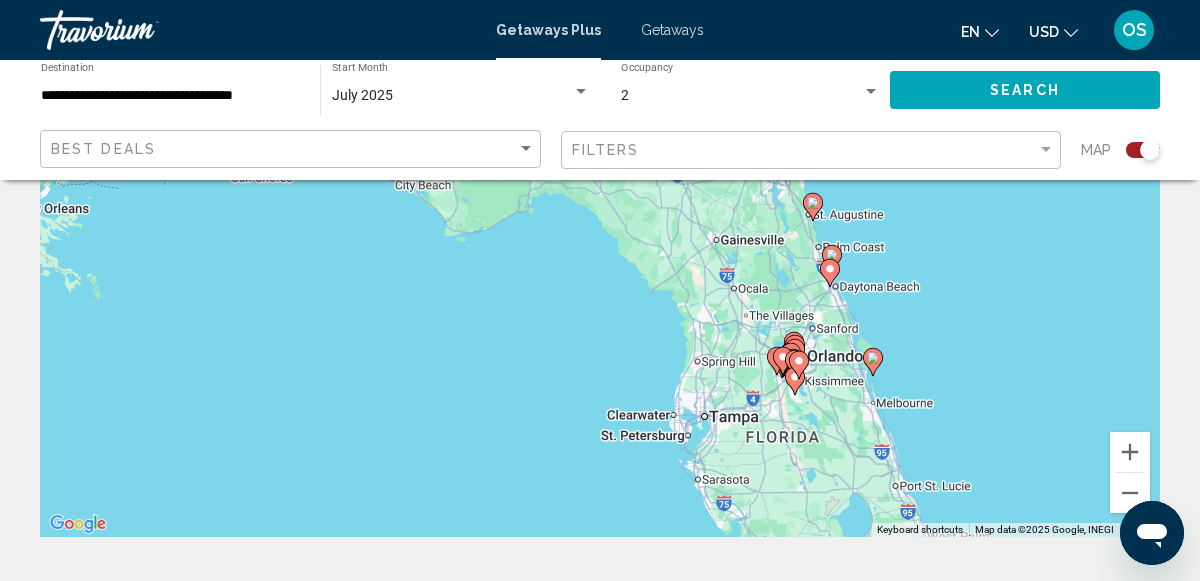 click on "Getaways" at bounding box center [672, 30] 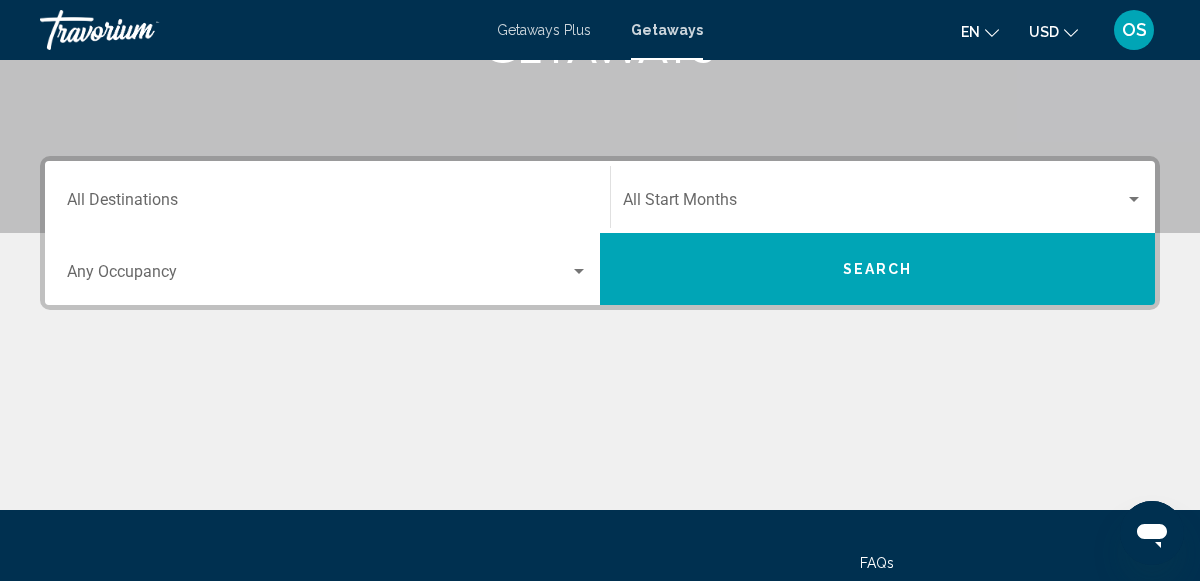 scroll, scrollTop: 390, scrollLeft: 0, axis: vertical 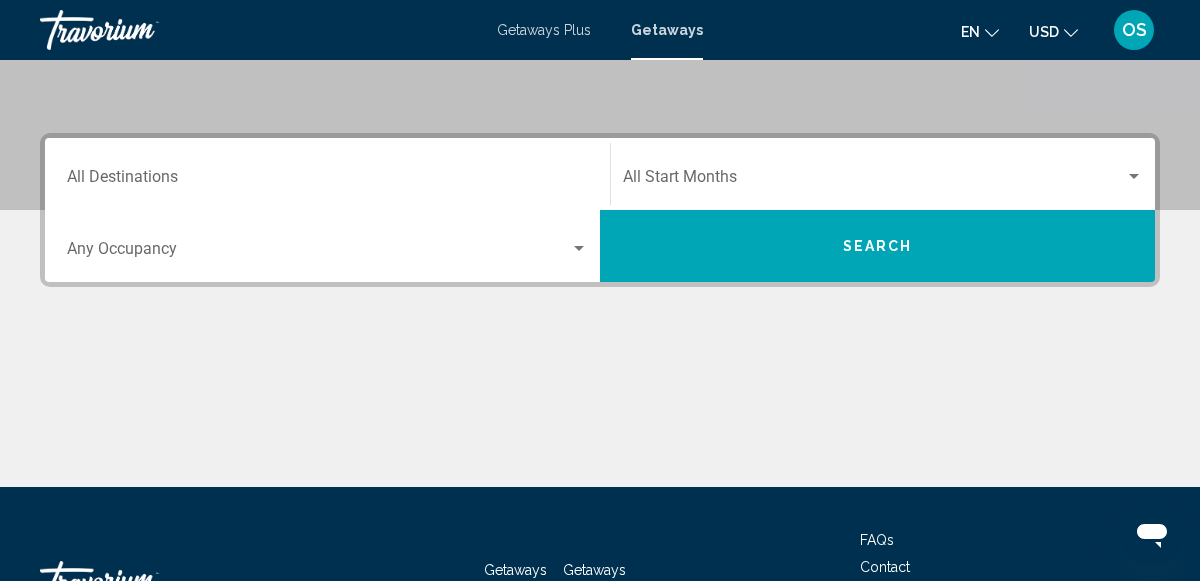 click on "Destination All Destinations" at bounding box center [327, 174] 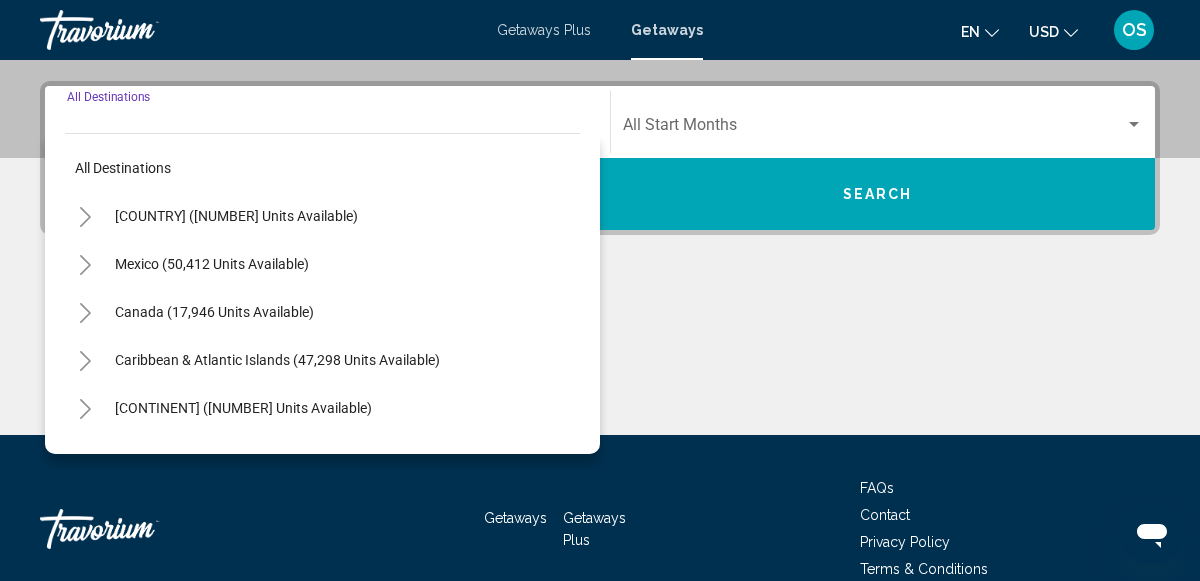 scroll, scrollTop: 458, scrollLeft: 0, axis: vertical 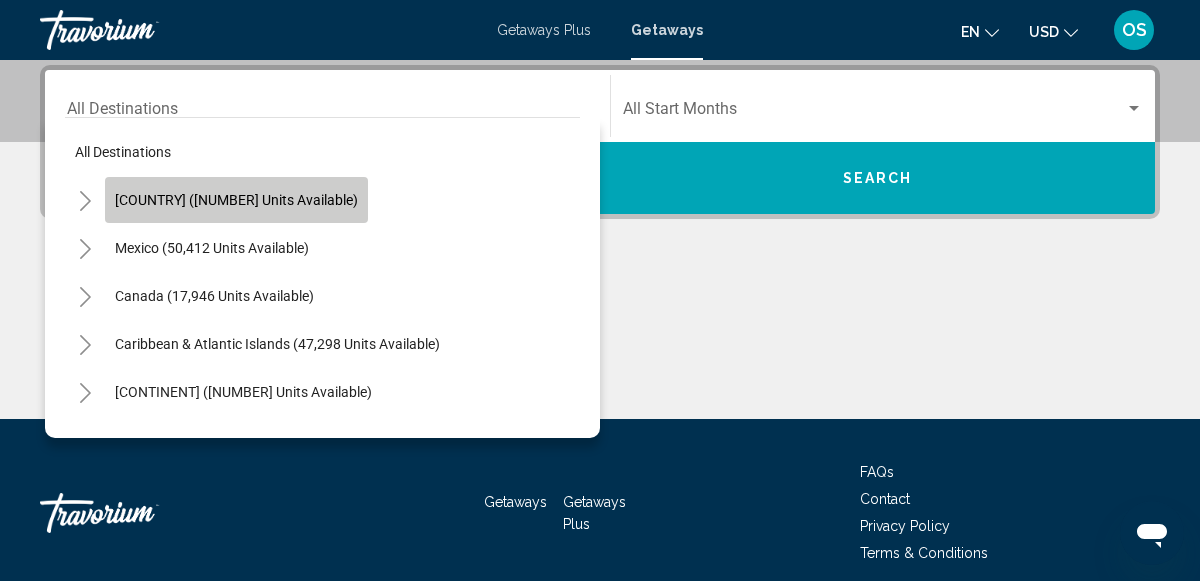 click on "[COUNTRY] ([NUMBER] units available)" at bounding box center (236, 200) 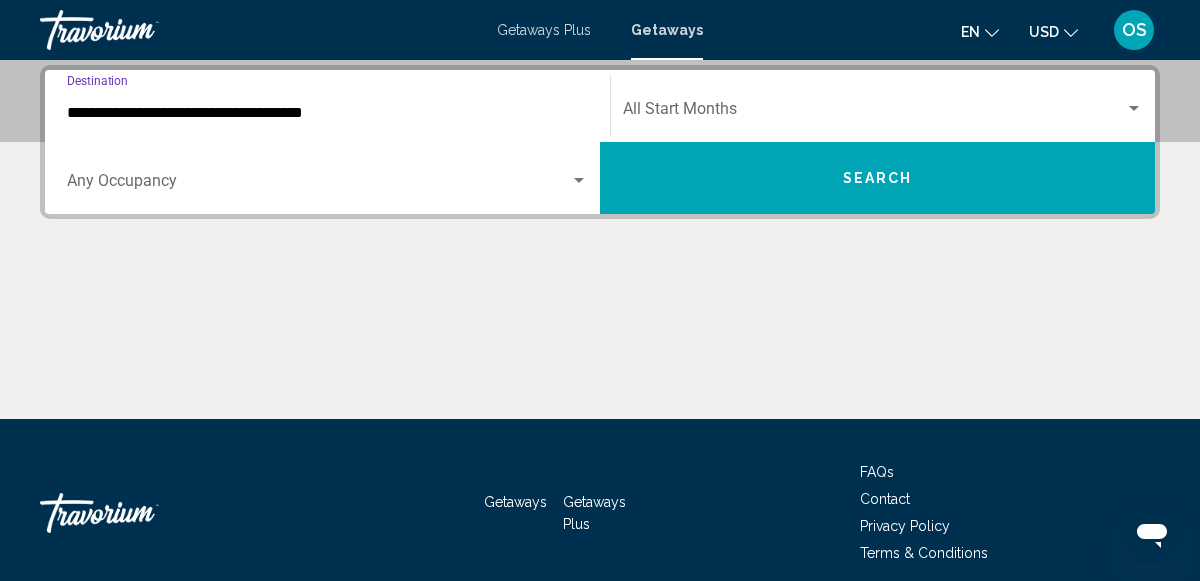click at bounding box center [1134, 108] 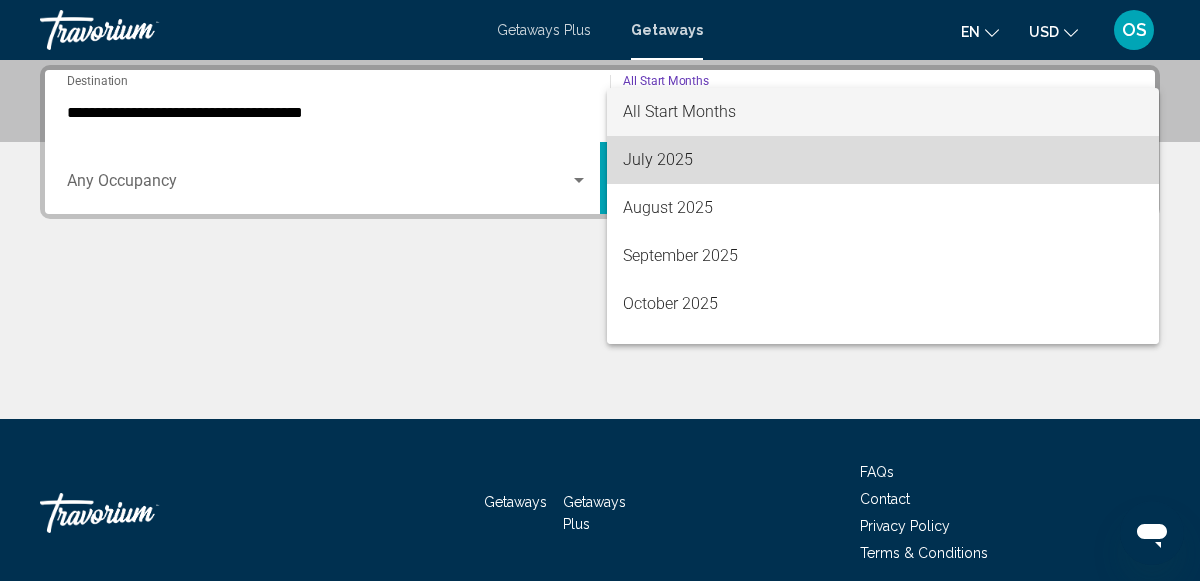 click on "July 2025" at bounding box center (883, 160) 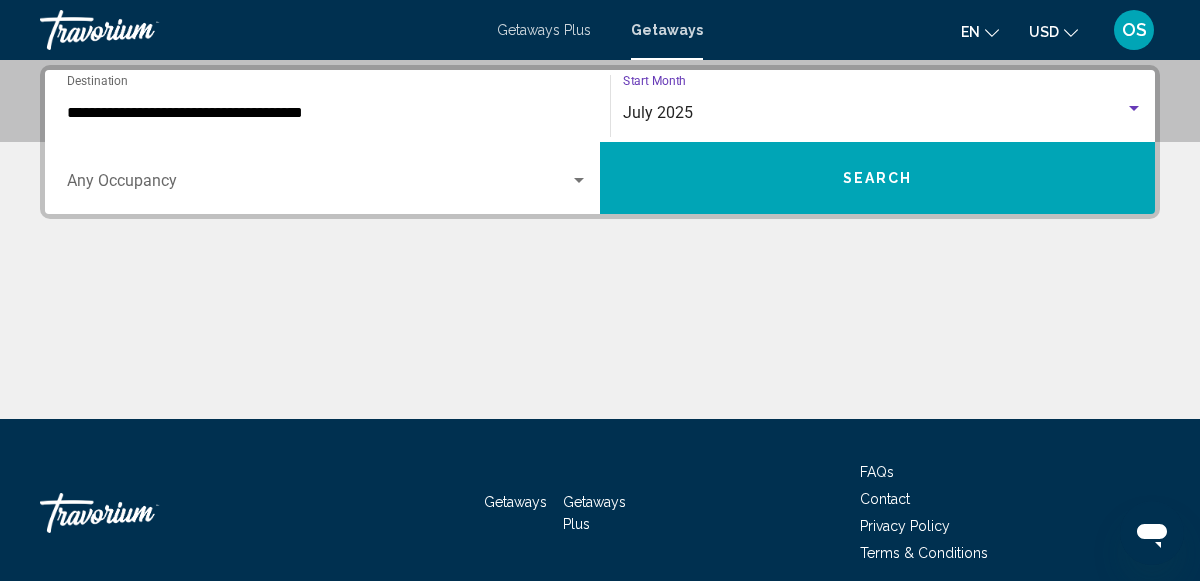 click at bounding box center (579, 181) 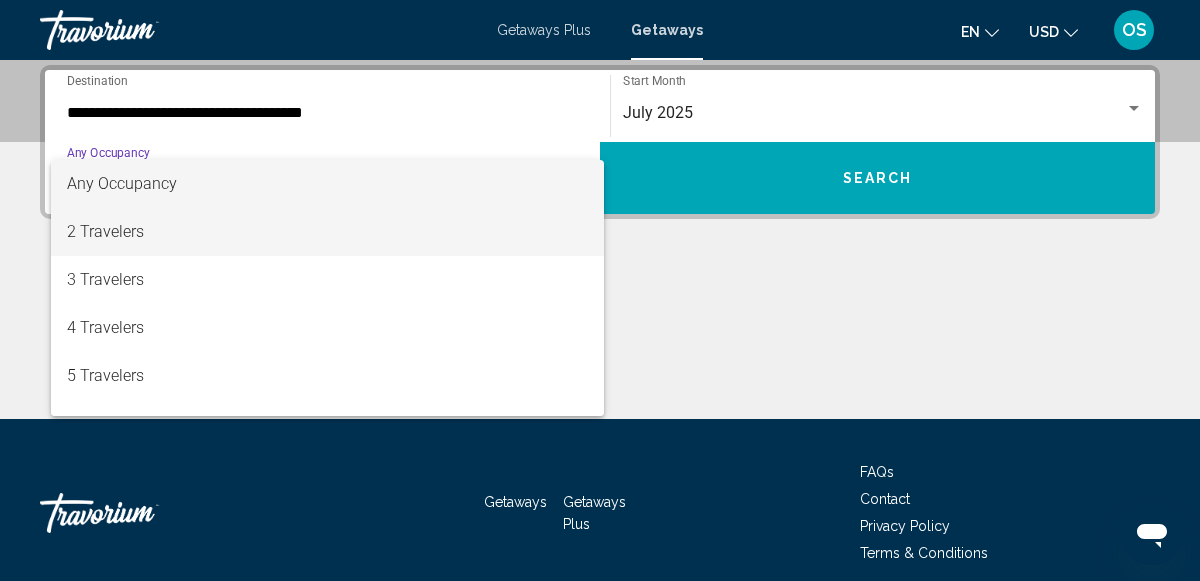 click on "2 Travelers" at bounding box center (327, 232) 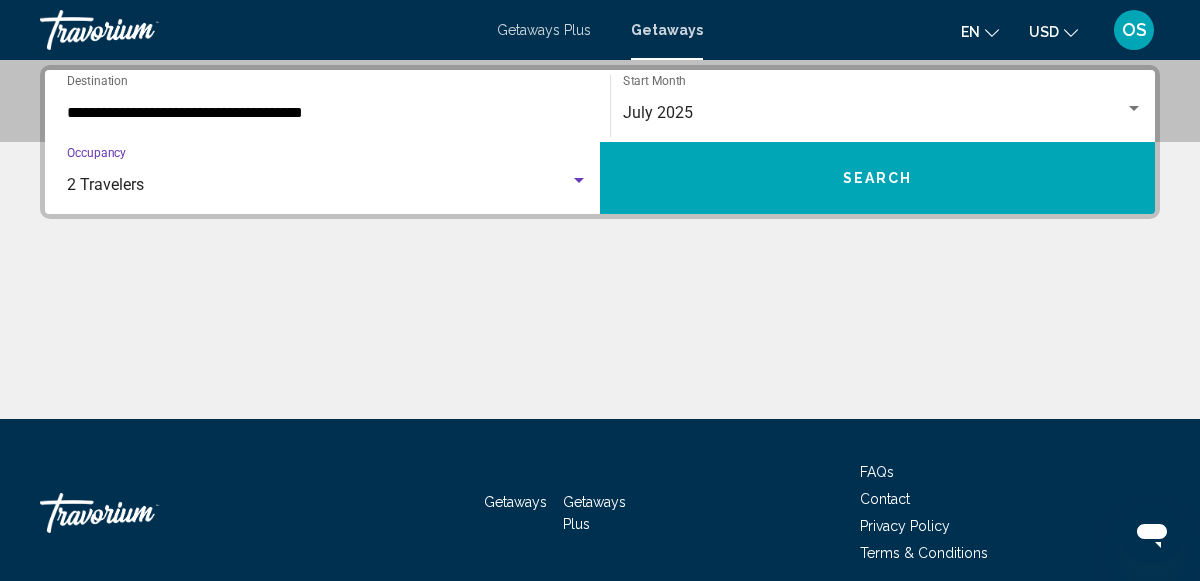 click on "Search" at bounding box center (878, 179) 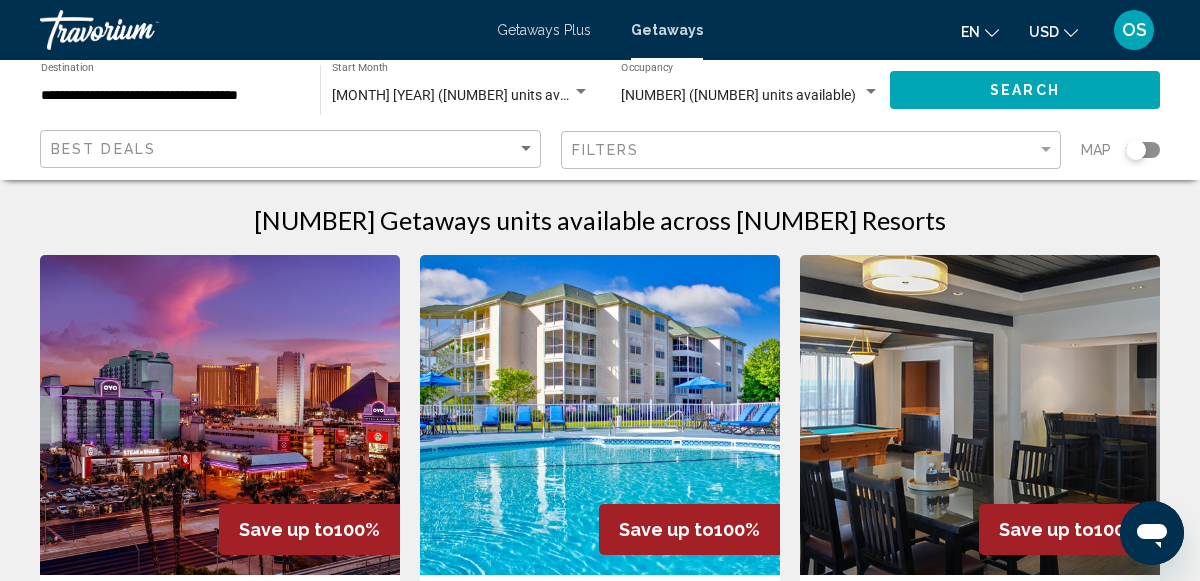 scroll, scrollTop: 0, scrollLeft: 0, axis: both 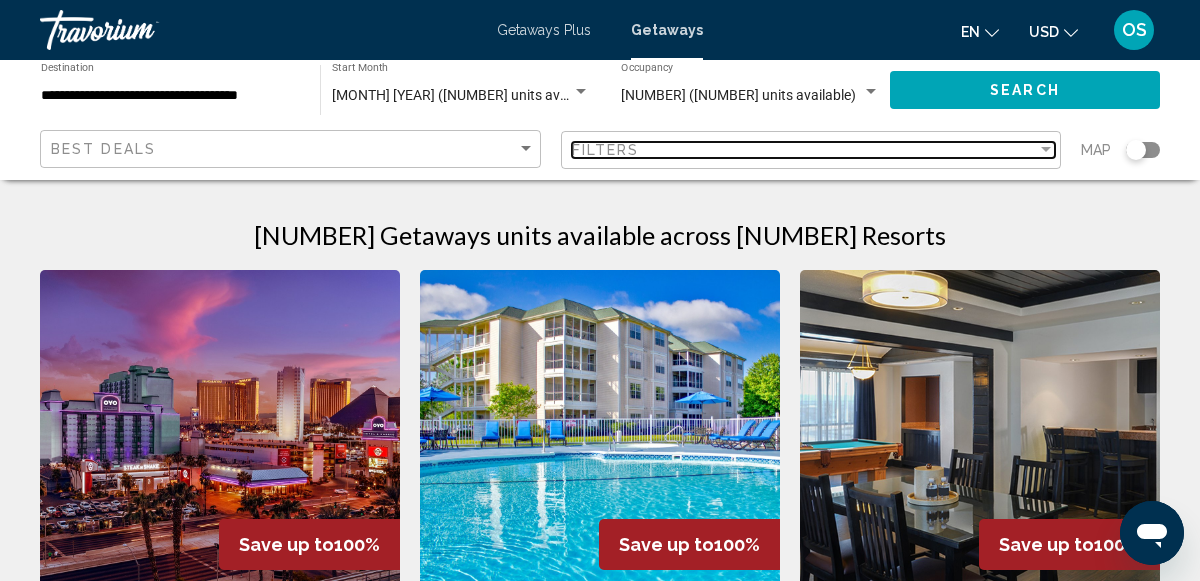 click at bounding box center [1046, 149] 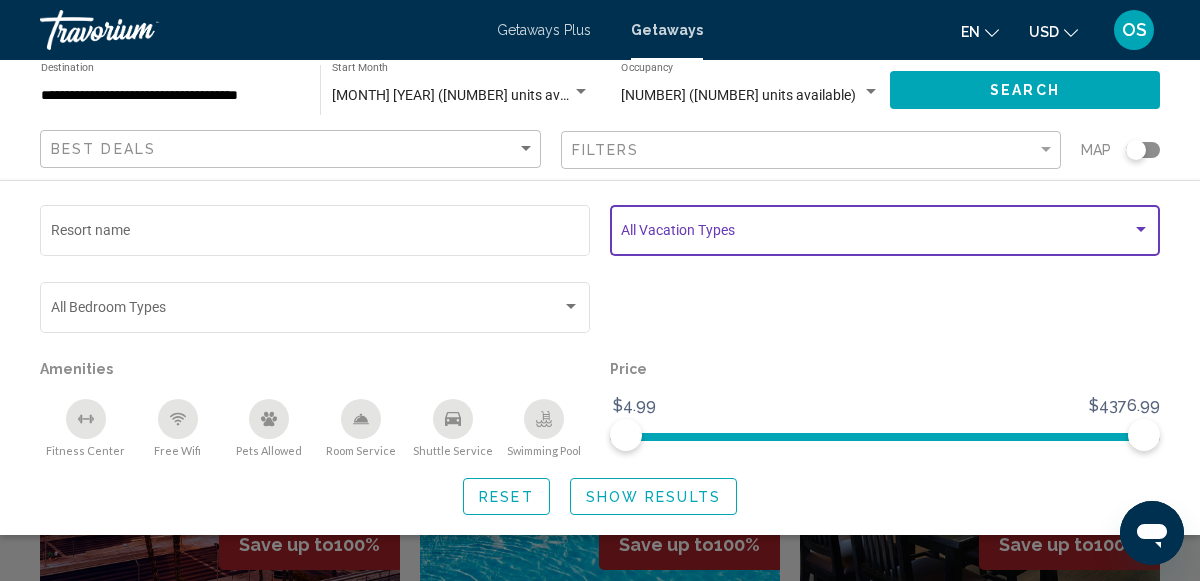 click at bounding box center (1141, 229) 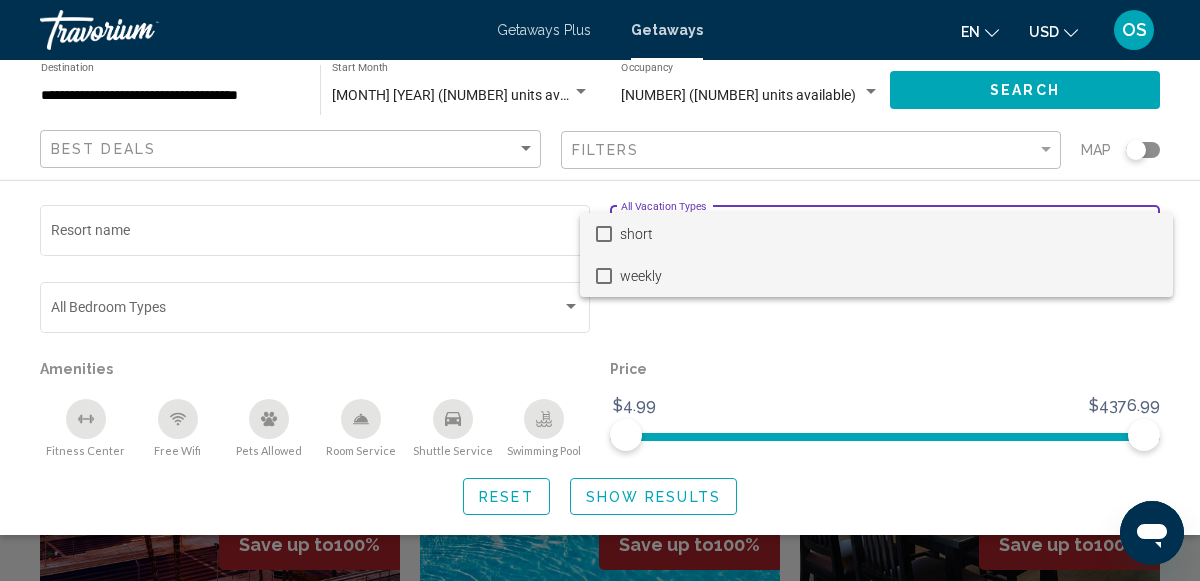 click on "weekly" at bounding box center [888, 276] 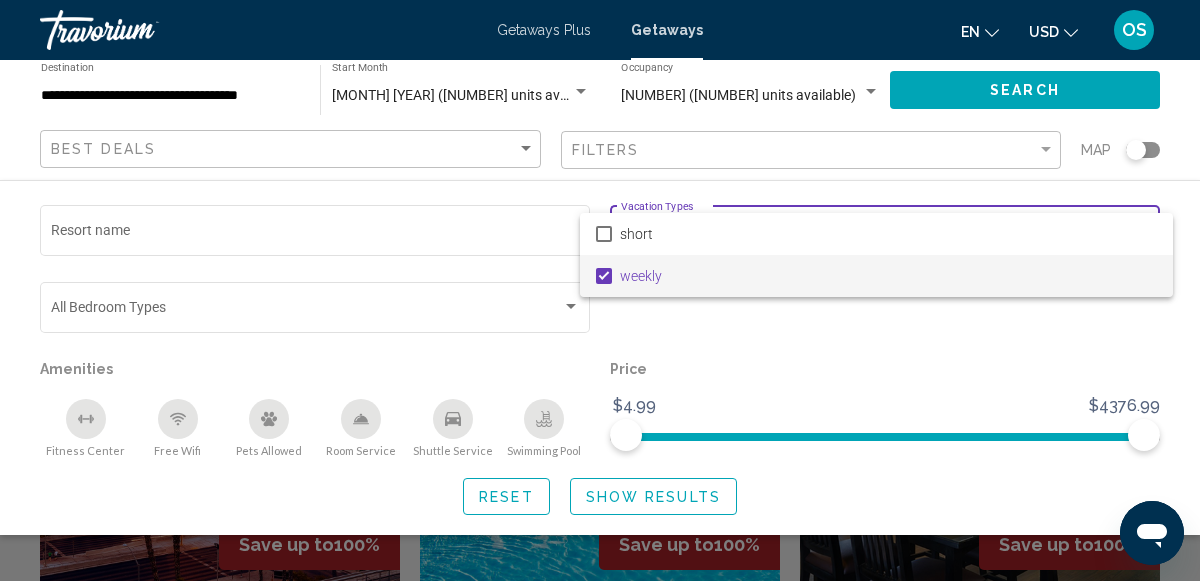 click at bounding box center (600, 290) 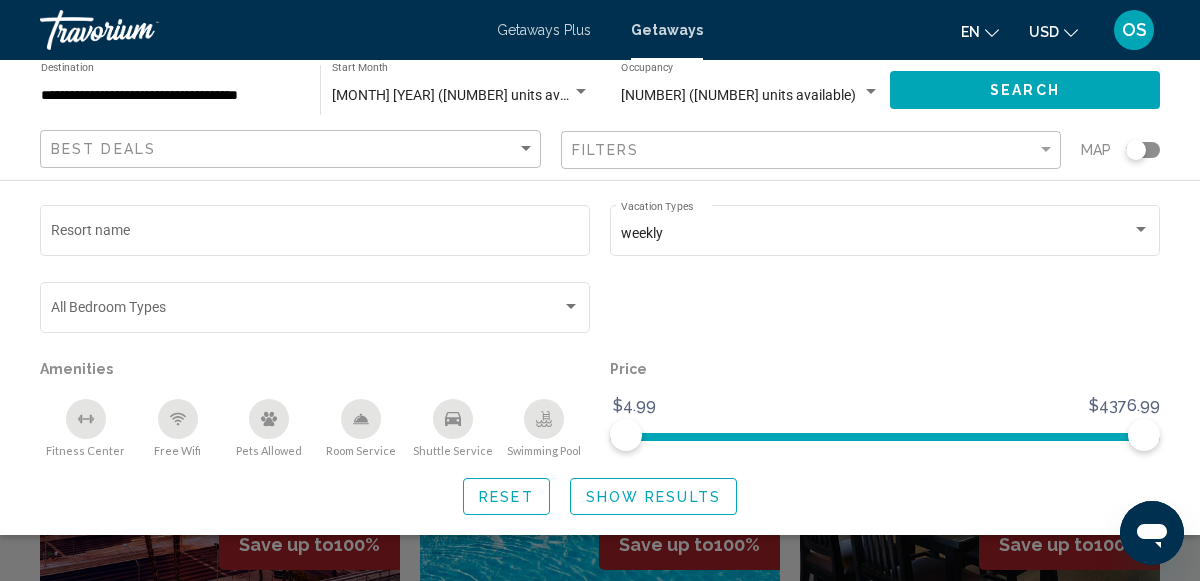 click at bounding box center [544, 419] 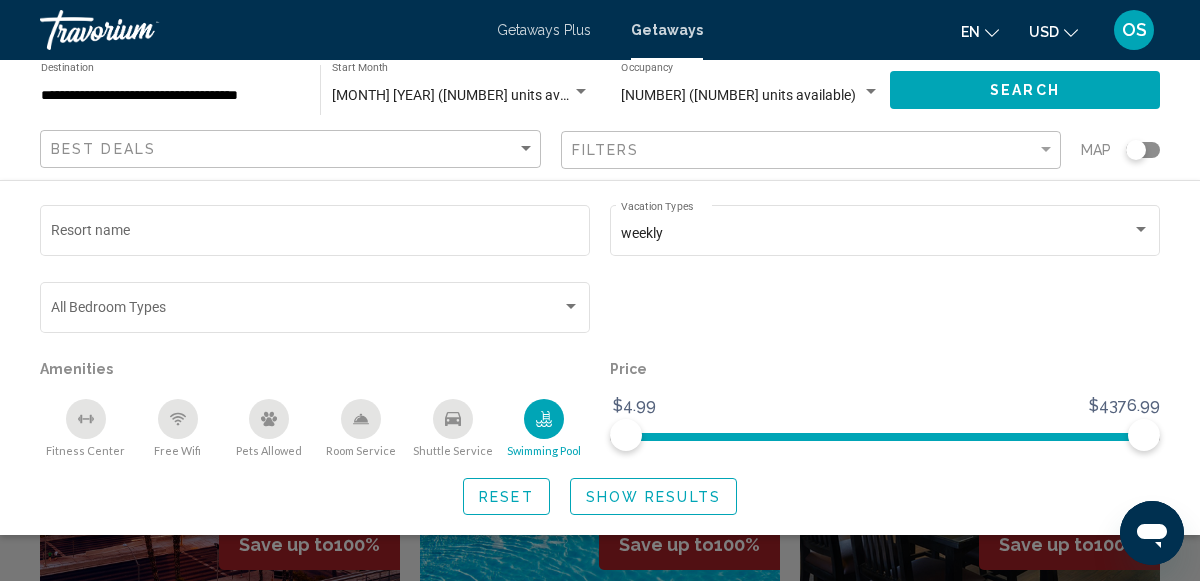 click at bounding box center (178, 419) 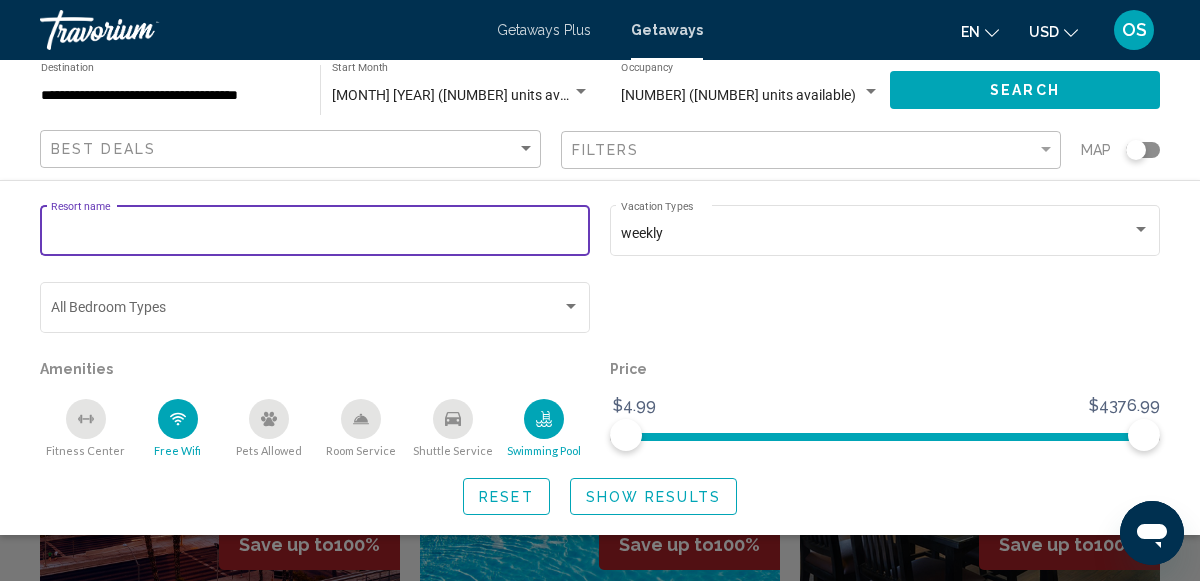 click on "Resort name" at bounding box center [315, 234] 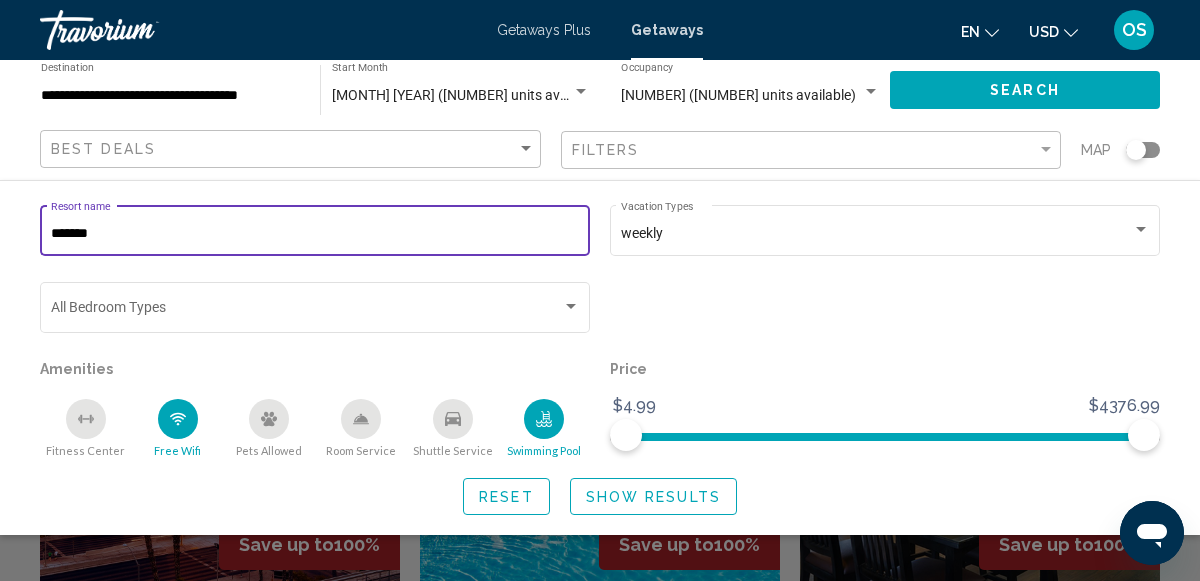 type on "*******" 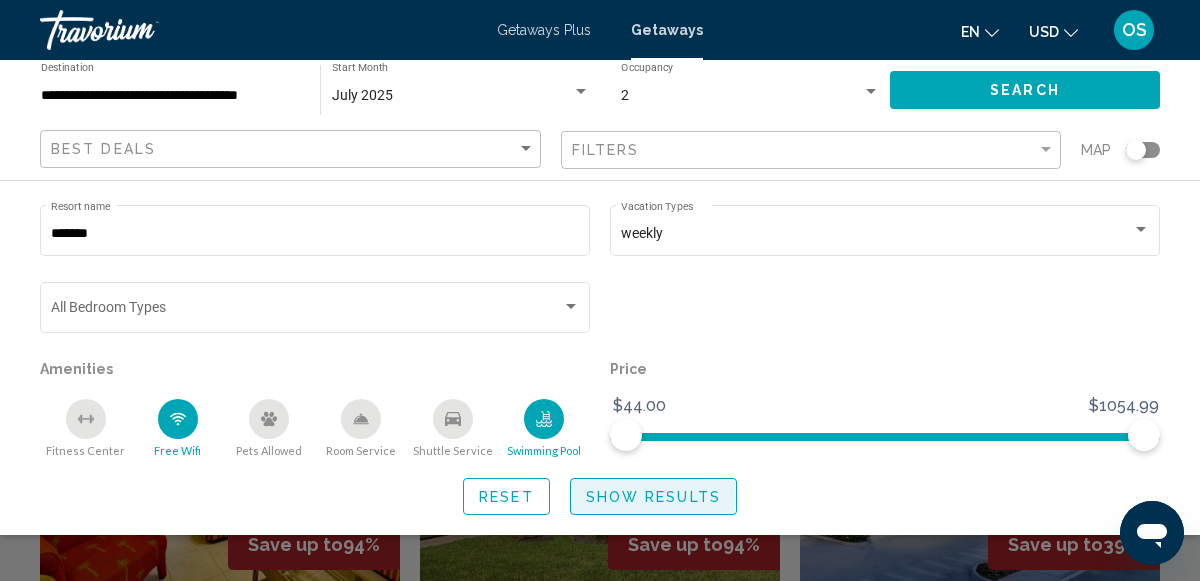 click on "Show Results" at bounding box center (653, 497) 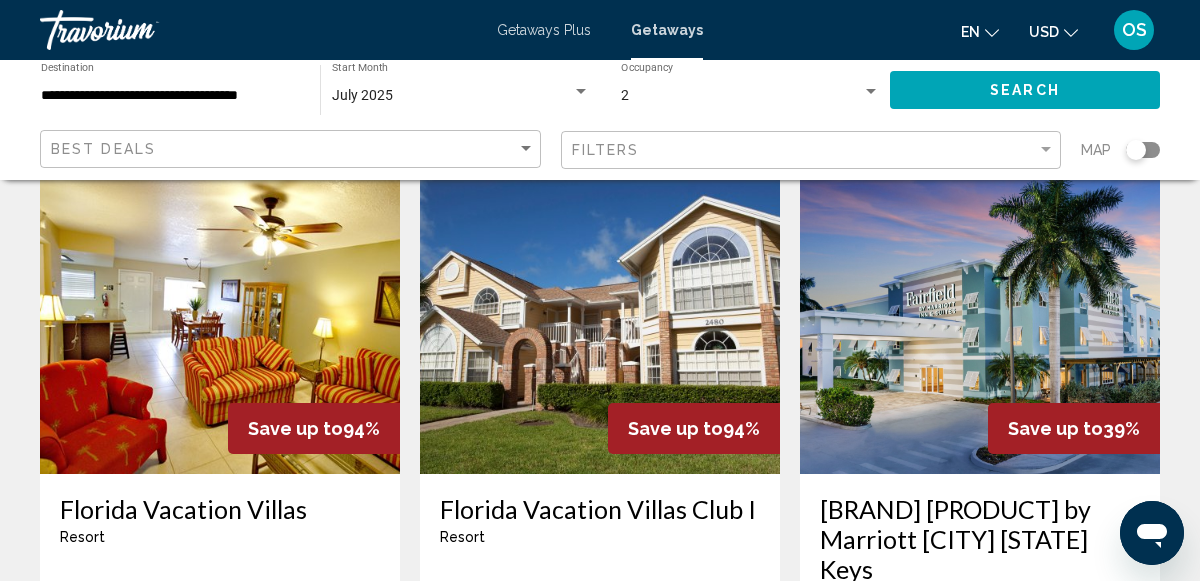 scroll, scrollTop: 114, scrollLeft: 0, axis: vertical 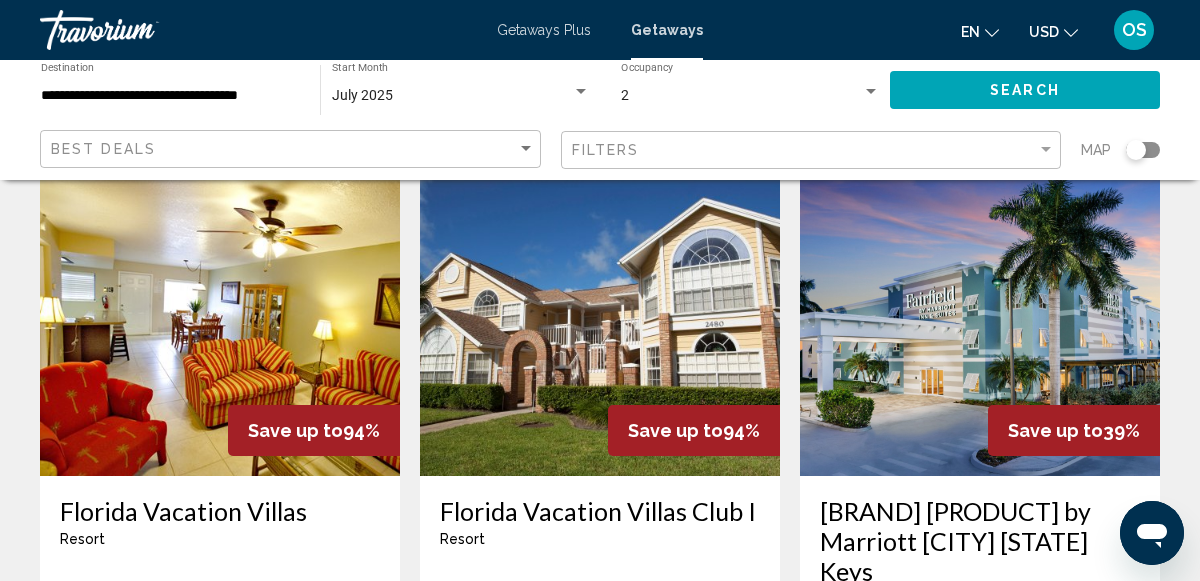 click at bounding box center [1143, 150] 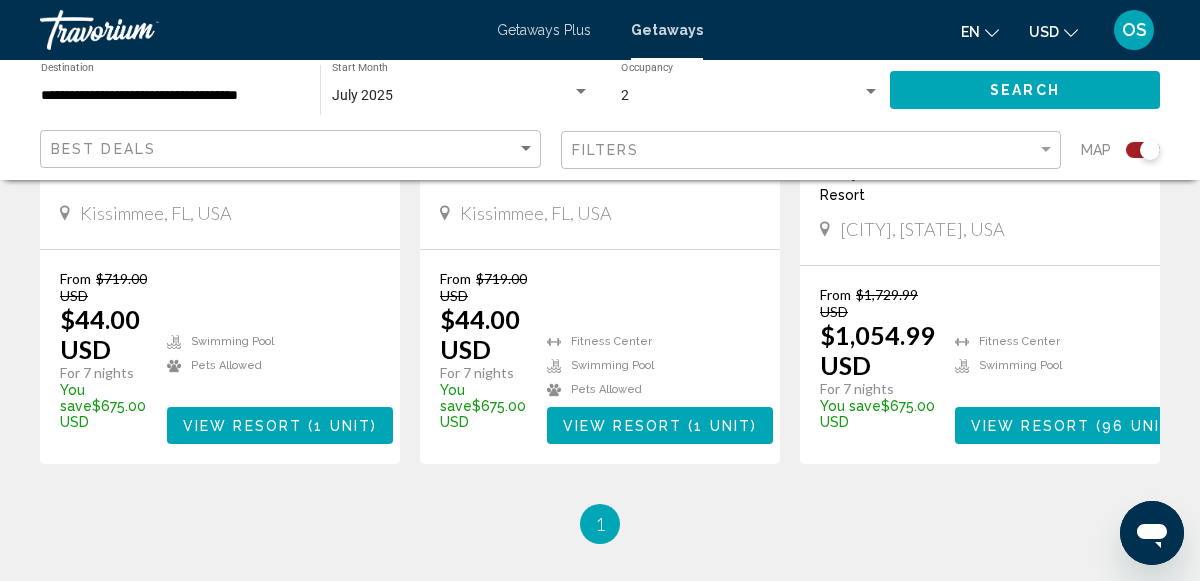scroll, scrollTop: 1137, scrollLeft: 0, axis: vertical 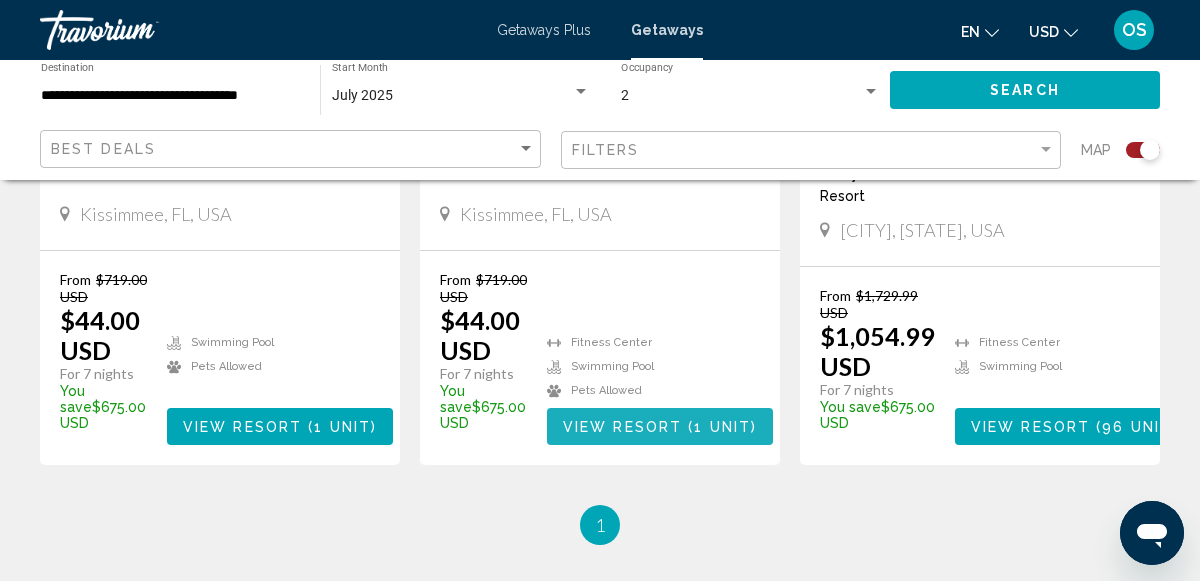 click on "1 unit" at bounding box center [722, 427] 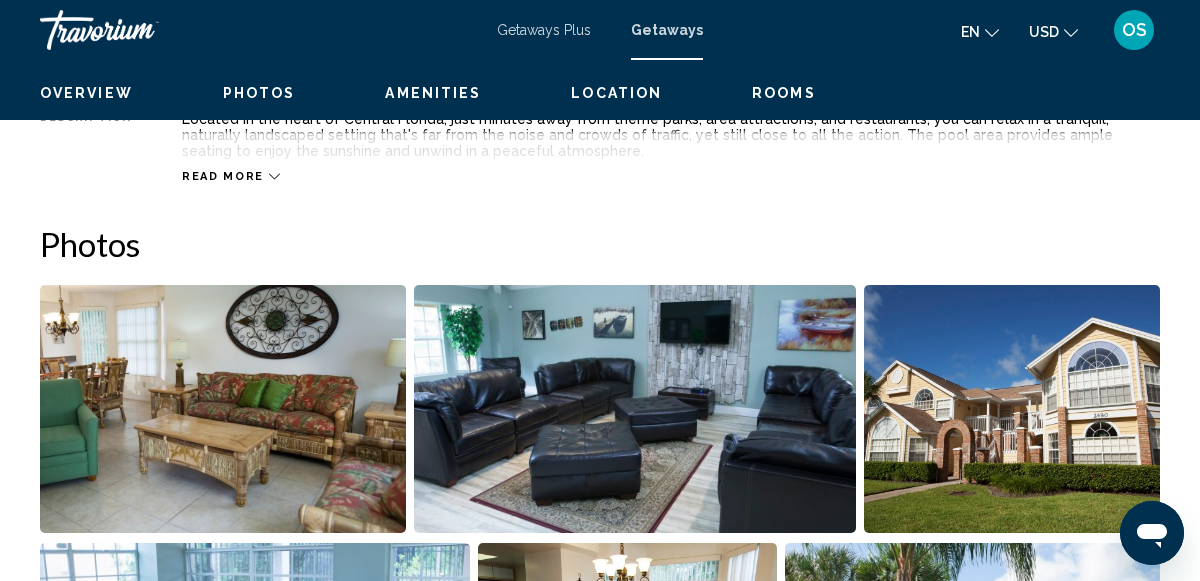 scroll, scrollTop: 243, scrollLeft: 0, axis: vertical 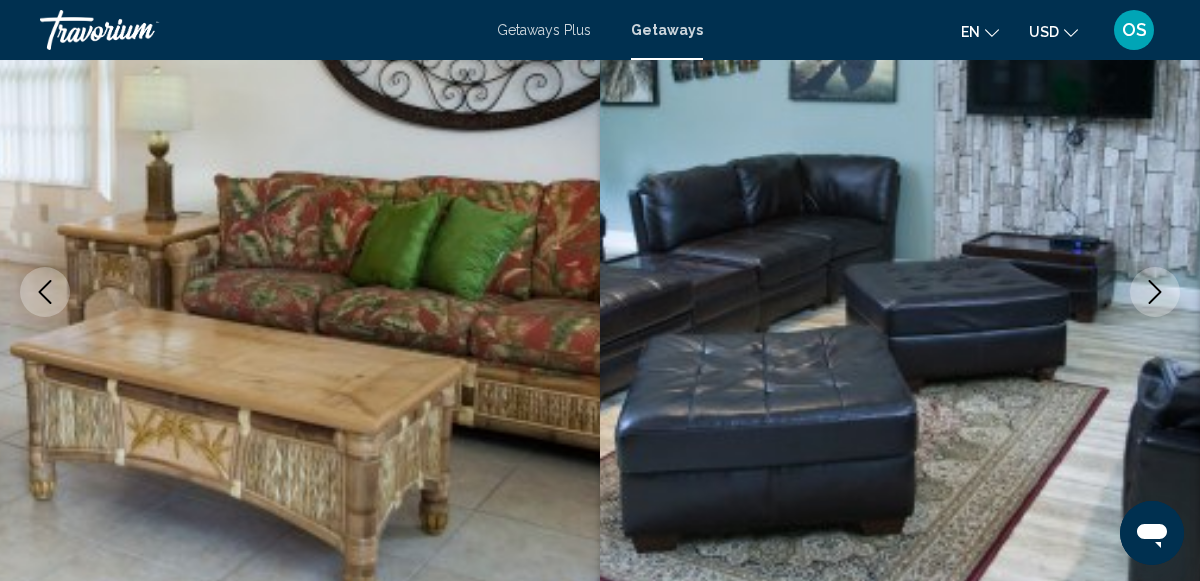 click at bounding box center [1155, 292] 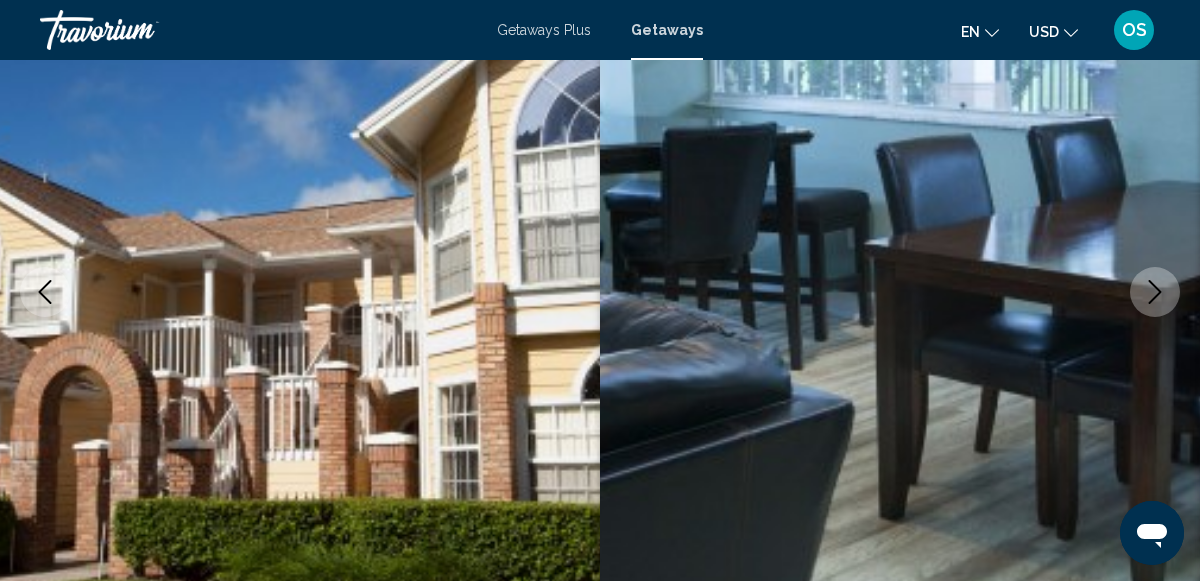 click at bounding box center (1155, 292) 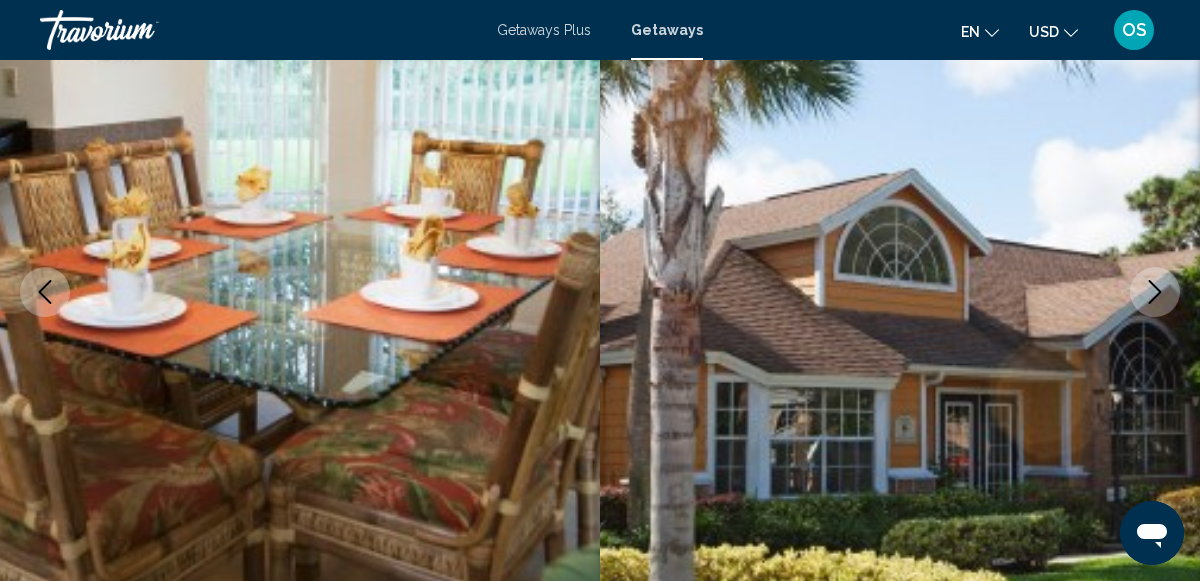 click at bounding box center [1155, 292] 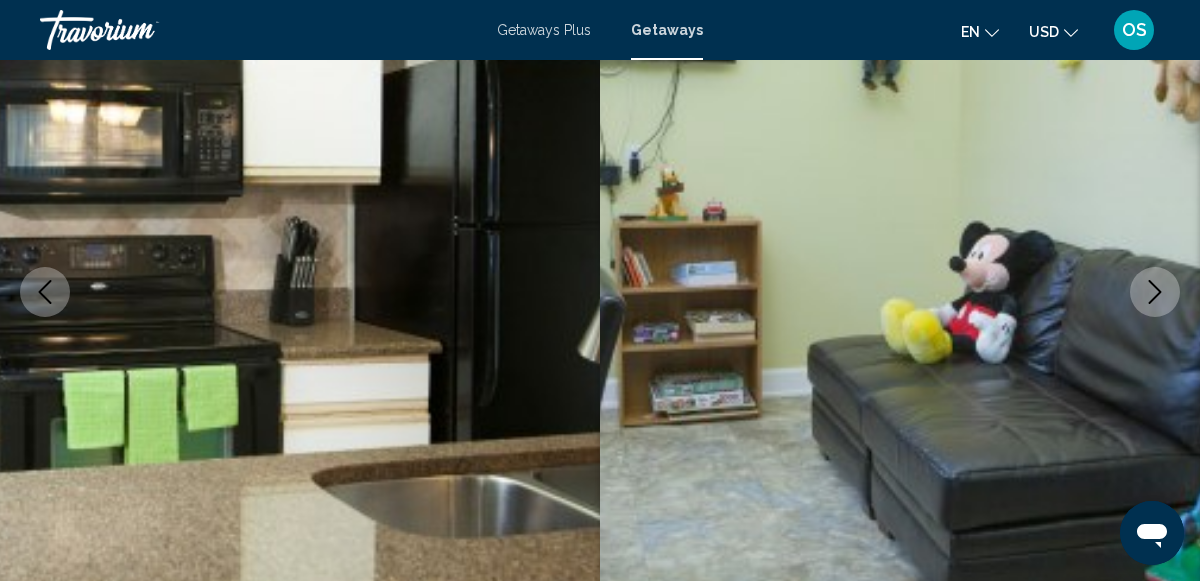 click at bounding box center (1155, 292) 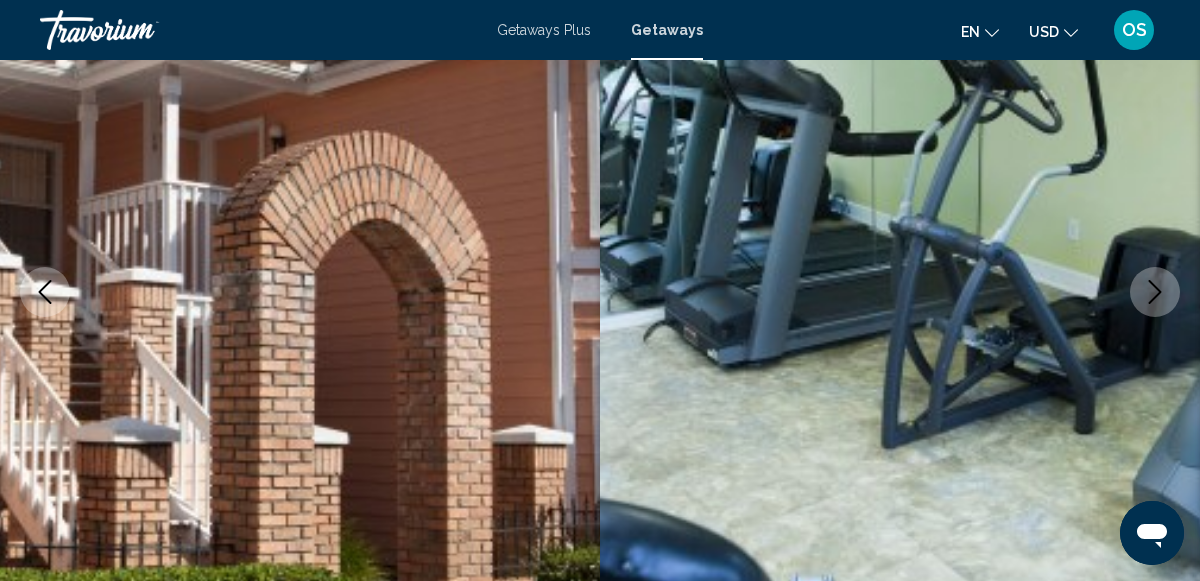 click at bounding box center (1155, 292) 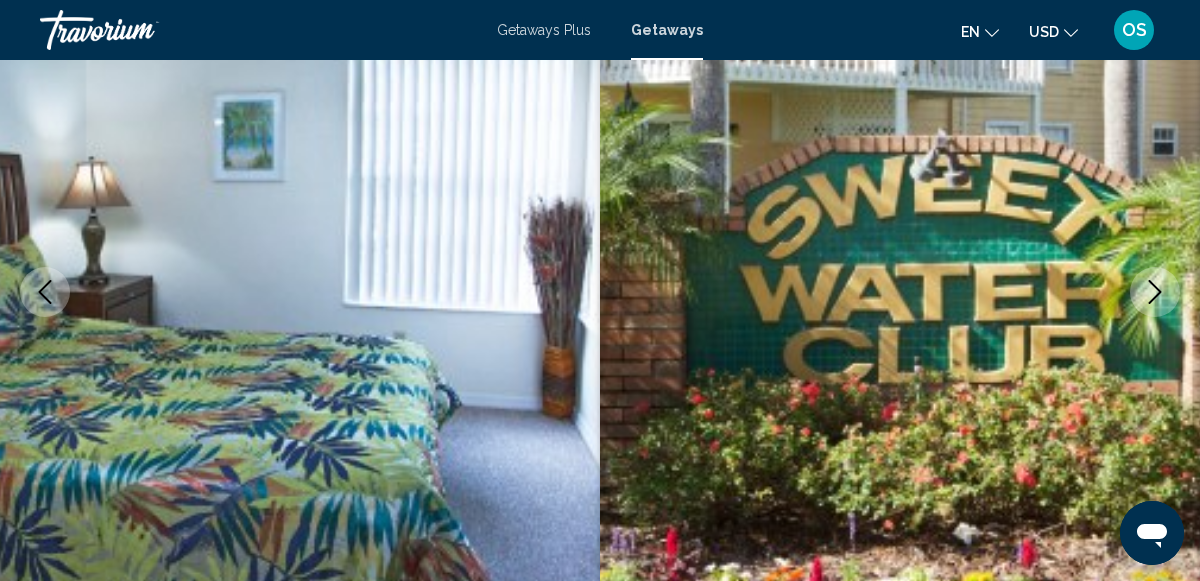 click at bounding box center (1155, 292) 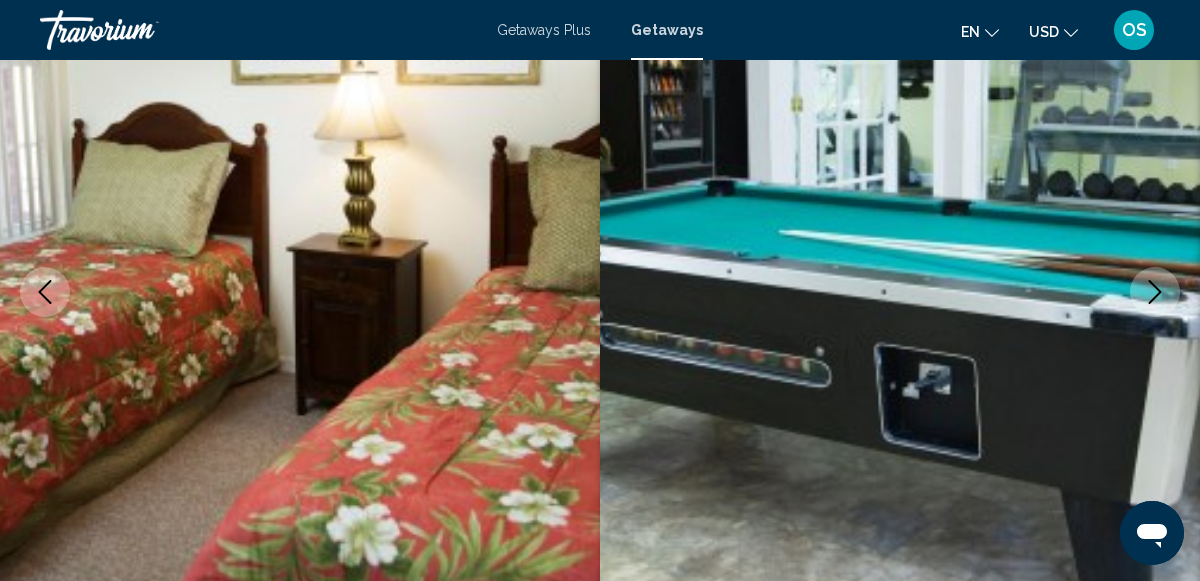 click at bounding box center (1155, 292) 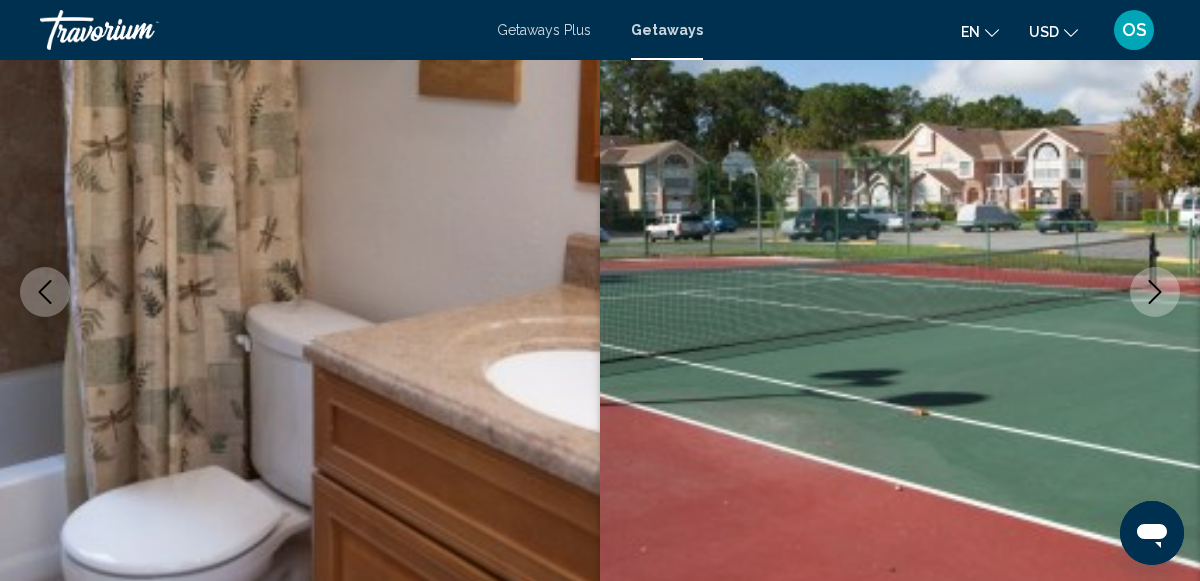 click at bounding box center [1155, 292] 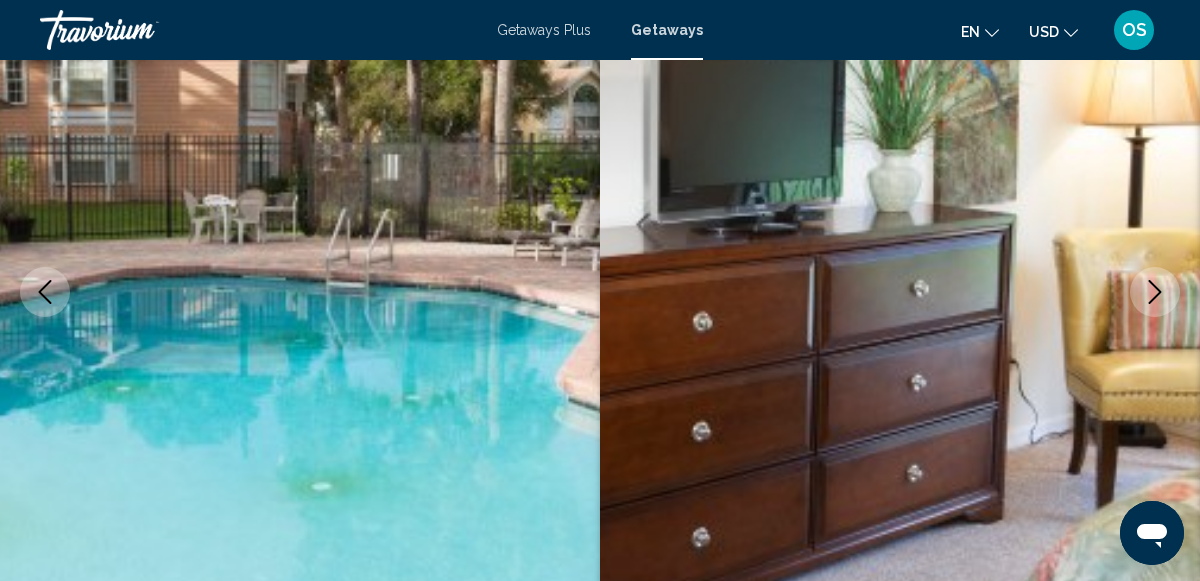click at bounding box center (1155, 292) 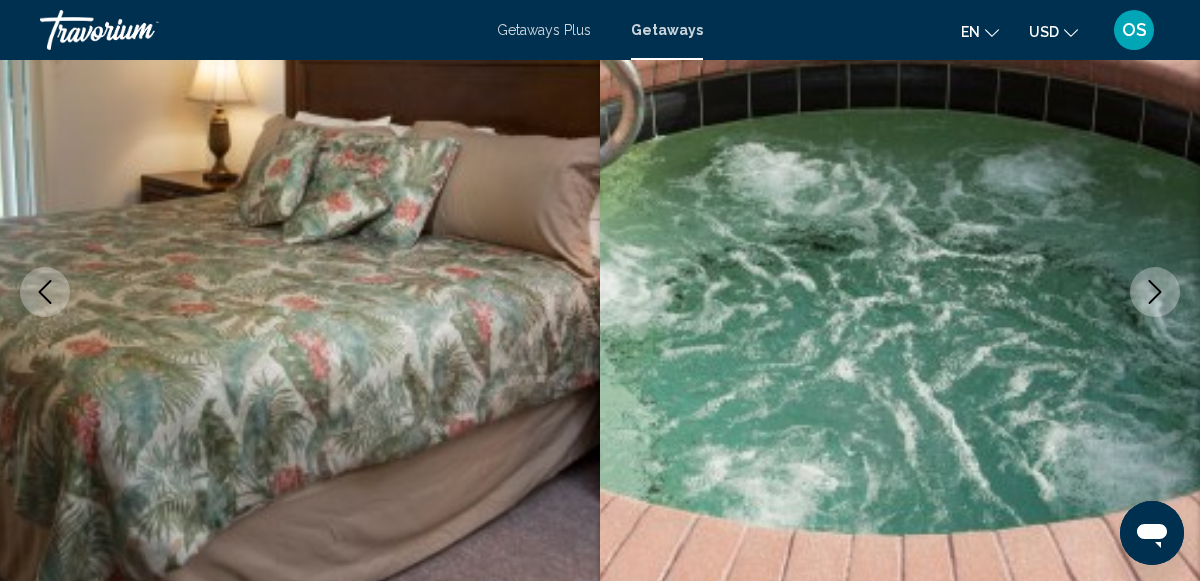 click at bounding box center (1155, 292) 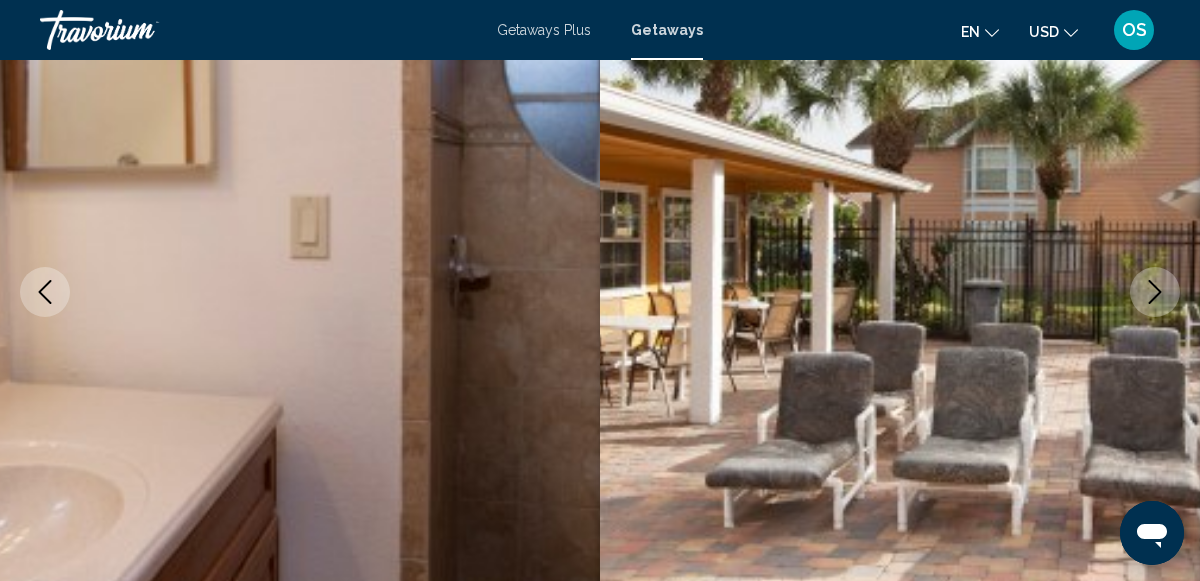 click at bounding box center [1155, 292] 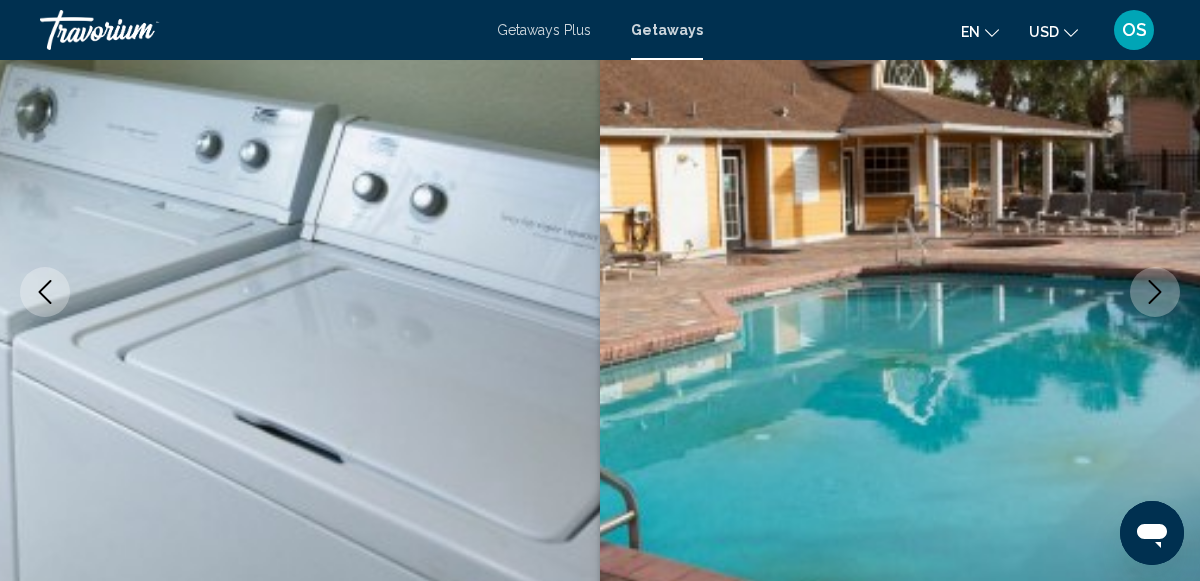 click at bounding box center (1155, 292) 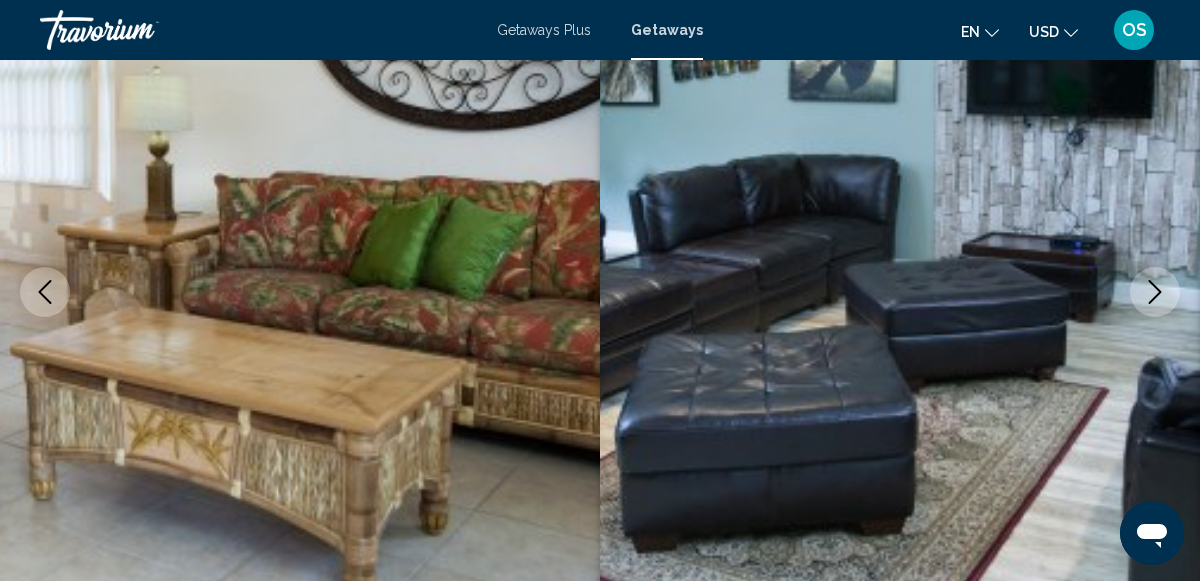 click at bounding box center (1155, 292) 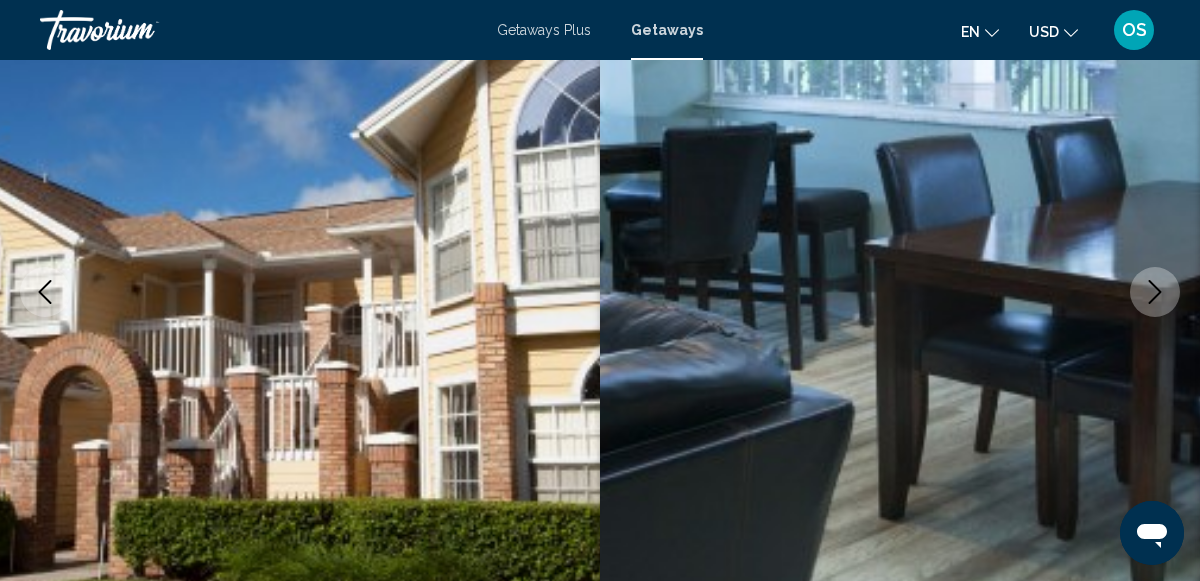 click at bounding box center [1155, 292] 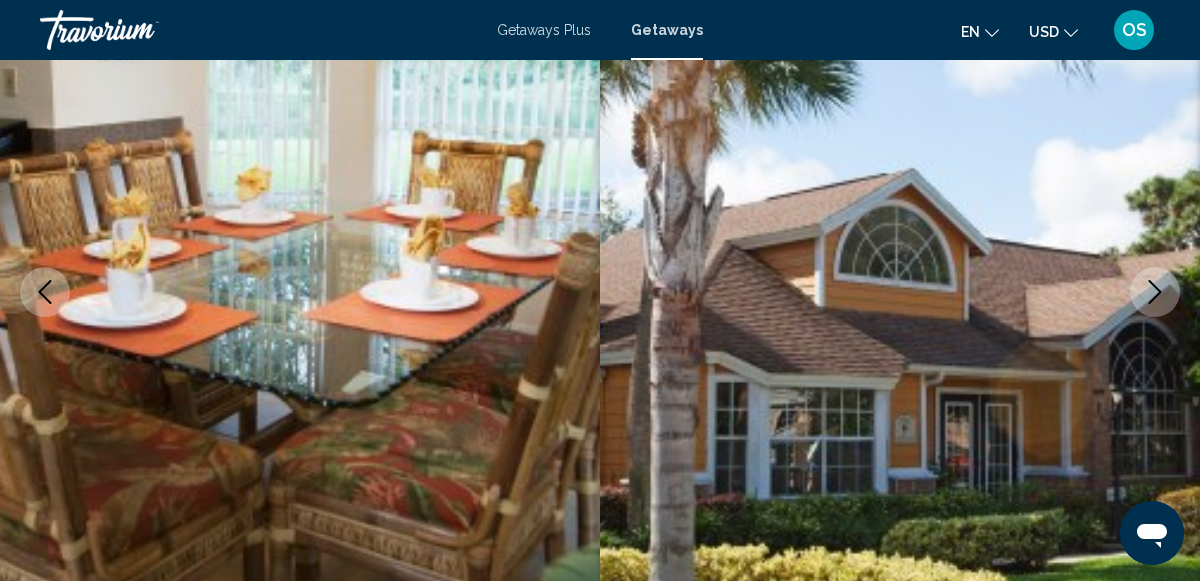 click at bounding box center [1155, 292] 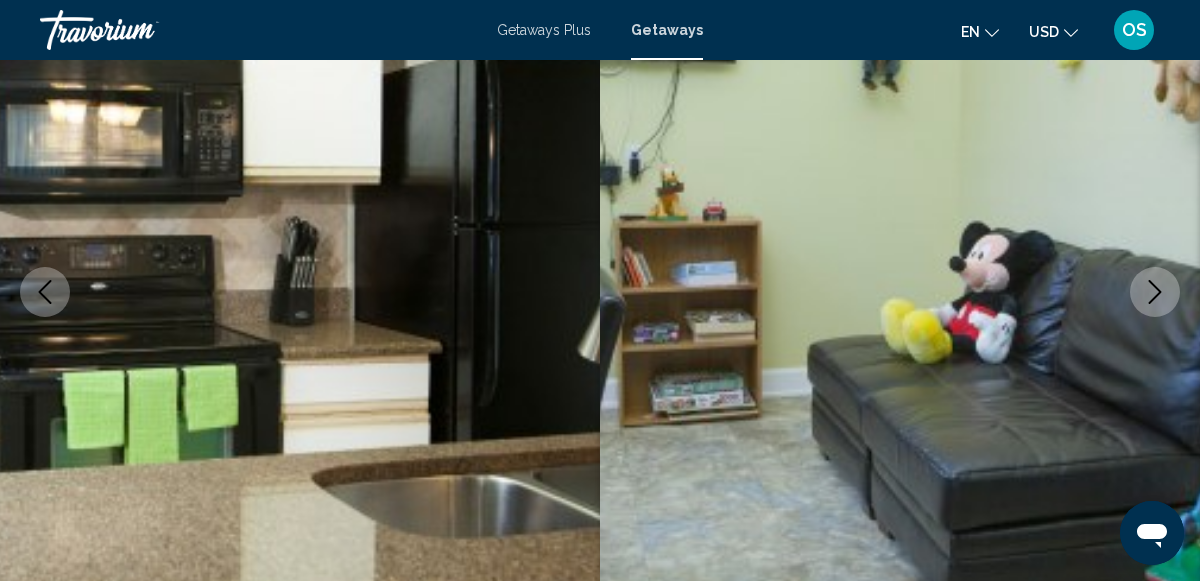 click at bounding box center [1155, 292] 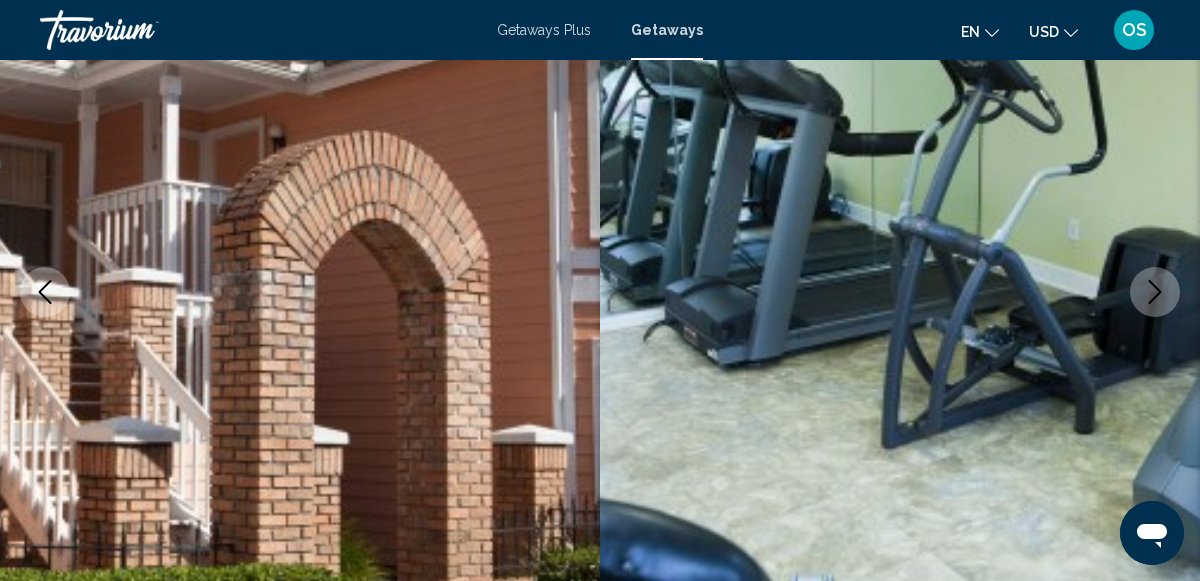 click at bounding box center (1155, 292) 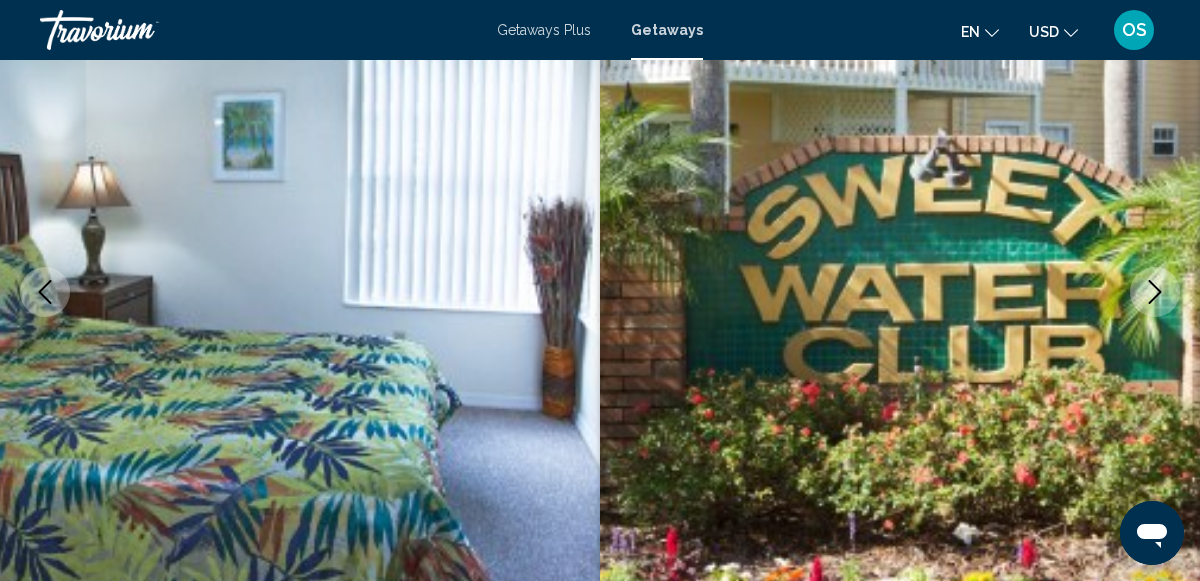 click at bounding box center (1155, 292) 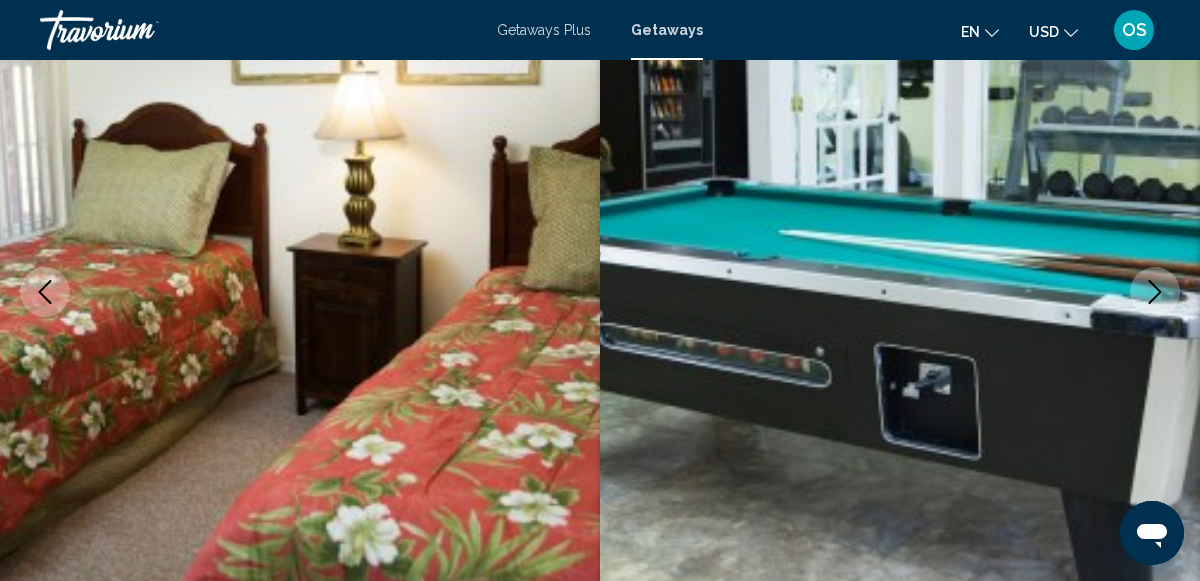 click at bounding box center (1155, 292) 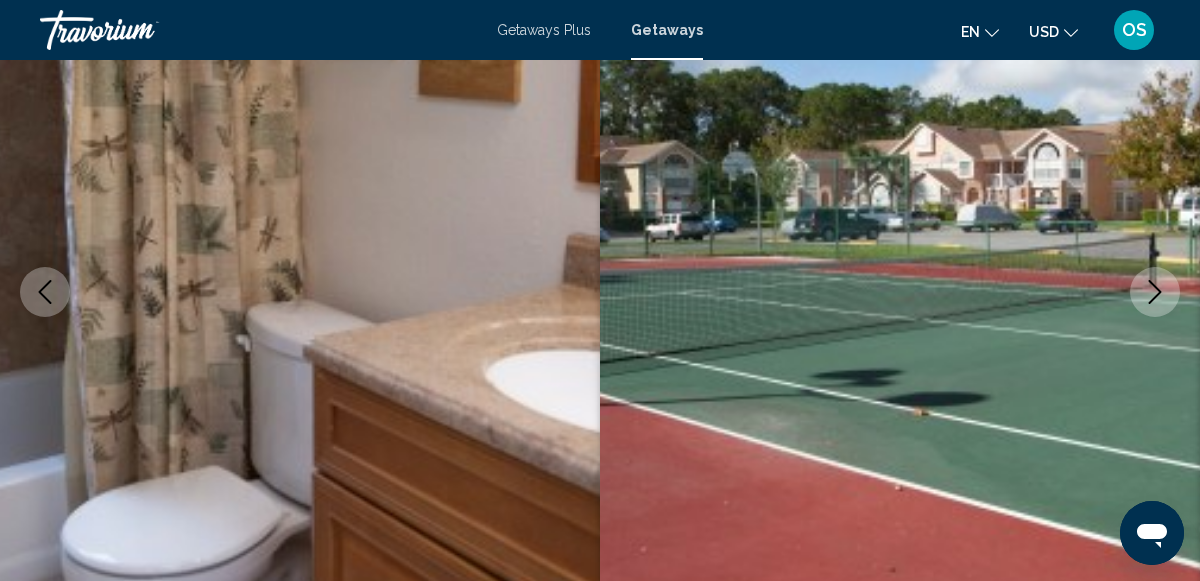 click at bounding box center [1155, 292] 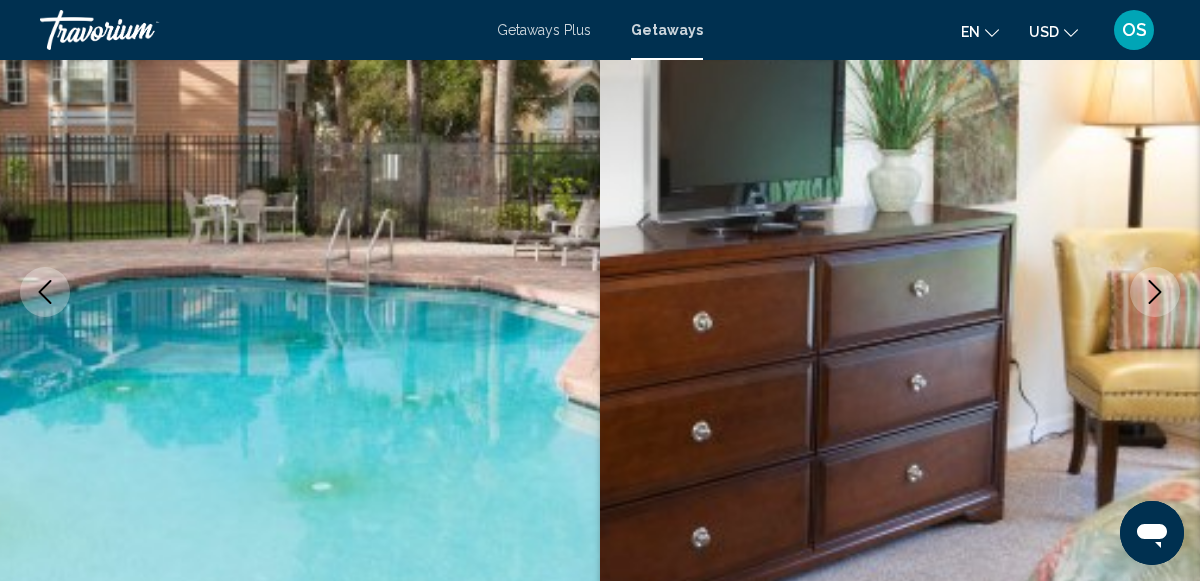 click at bounding box center [1155, 292] 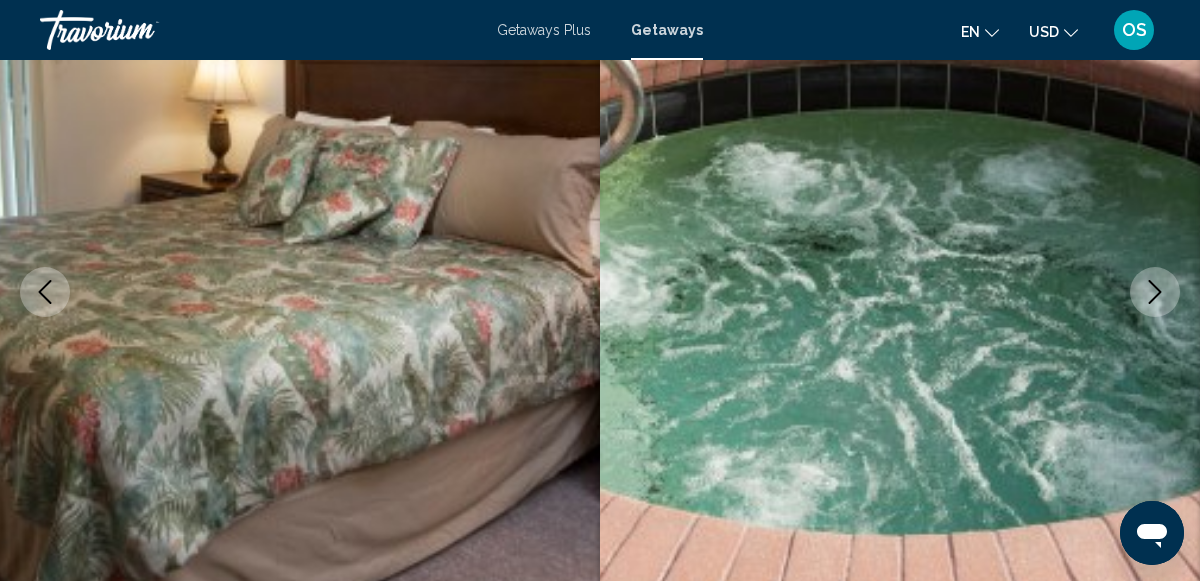 click at bounding box center (1155, 292) 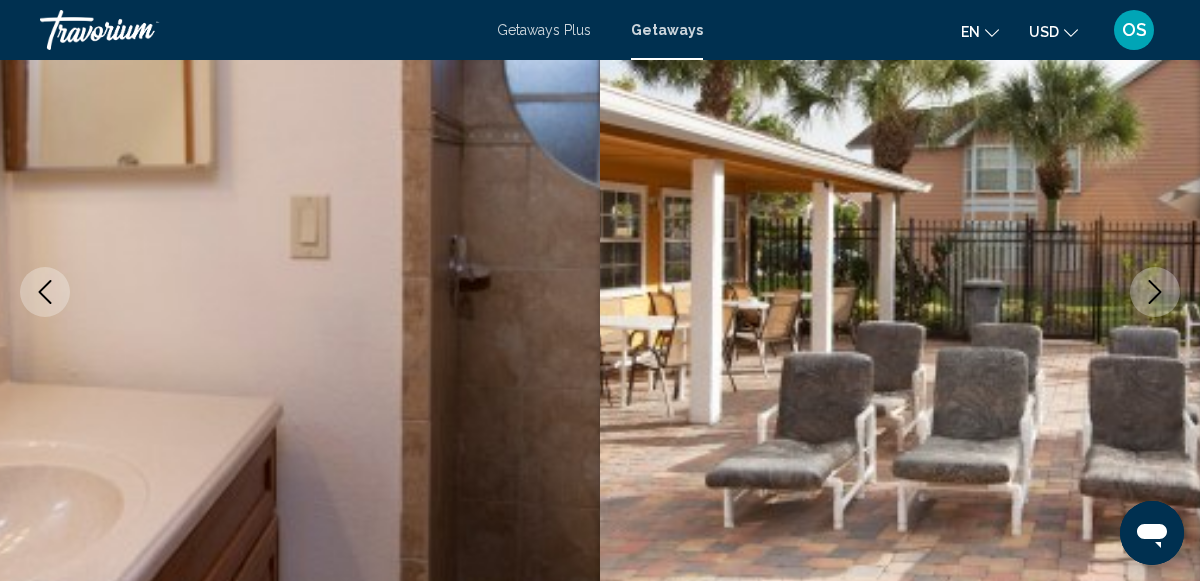 click at bounding box center (1155, 292) 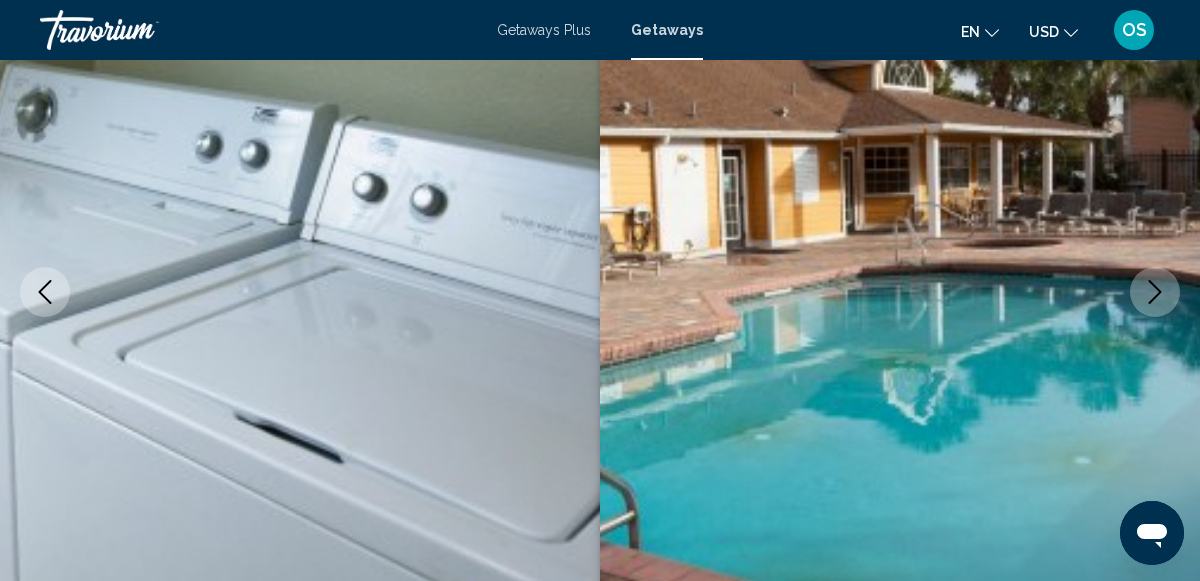 click at bounding box center (1155, 292) 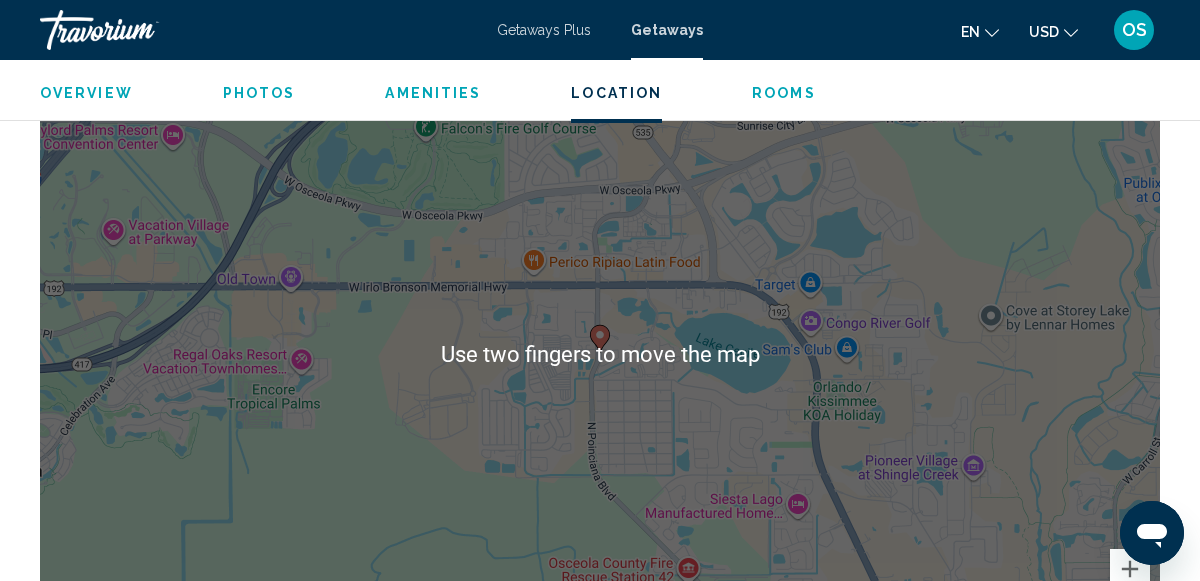 scroll, scrollTop: 3519, scrollLeft: 0, axis: vertical 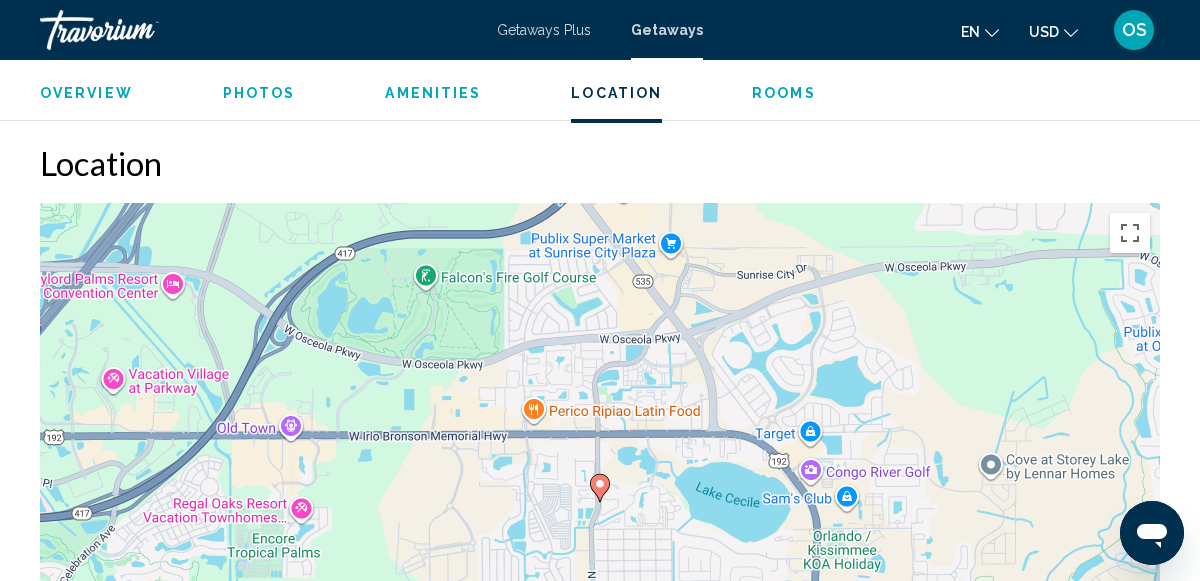 click on "Overview
Photos
Amenities
Location
Rooms
Search" at bounding box center (600, 91) 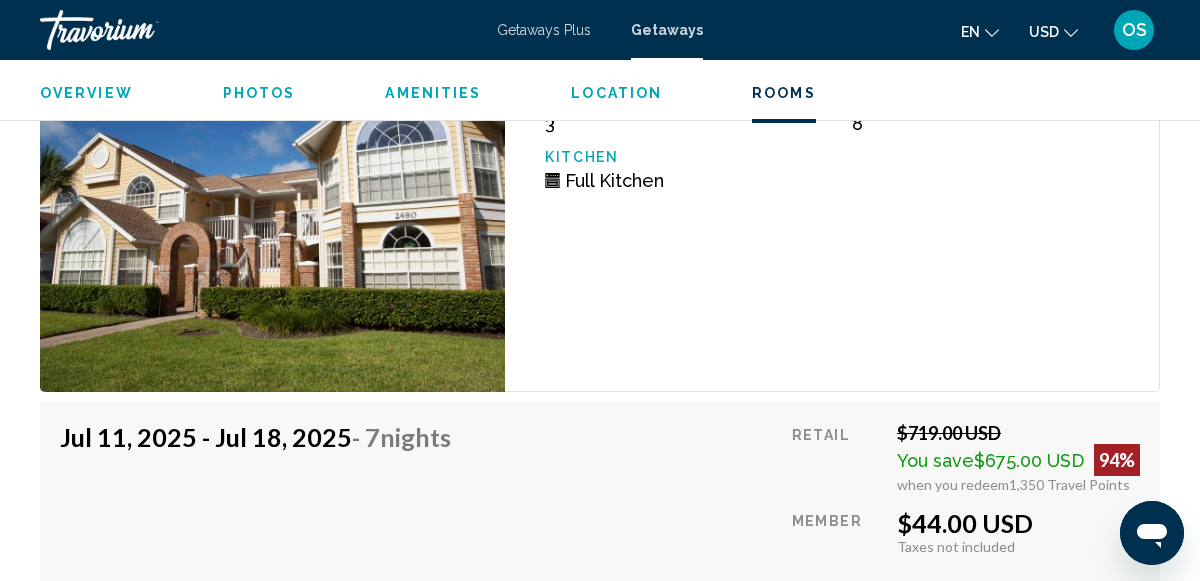 scroll, scrollTop: 4238, scrollLeft: 0, axis: vertical 